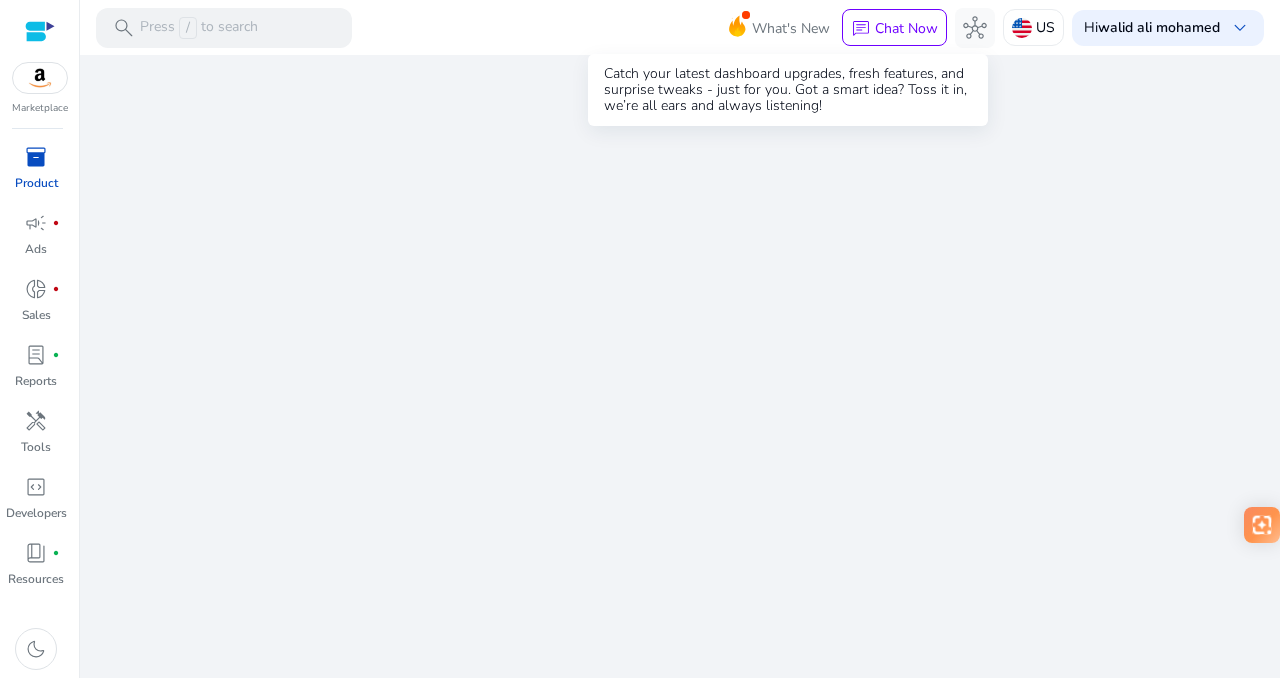 scroll, scrollTop: 0, scrollLeft: 0, axis: both 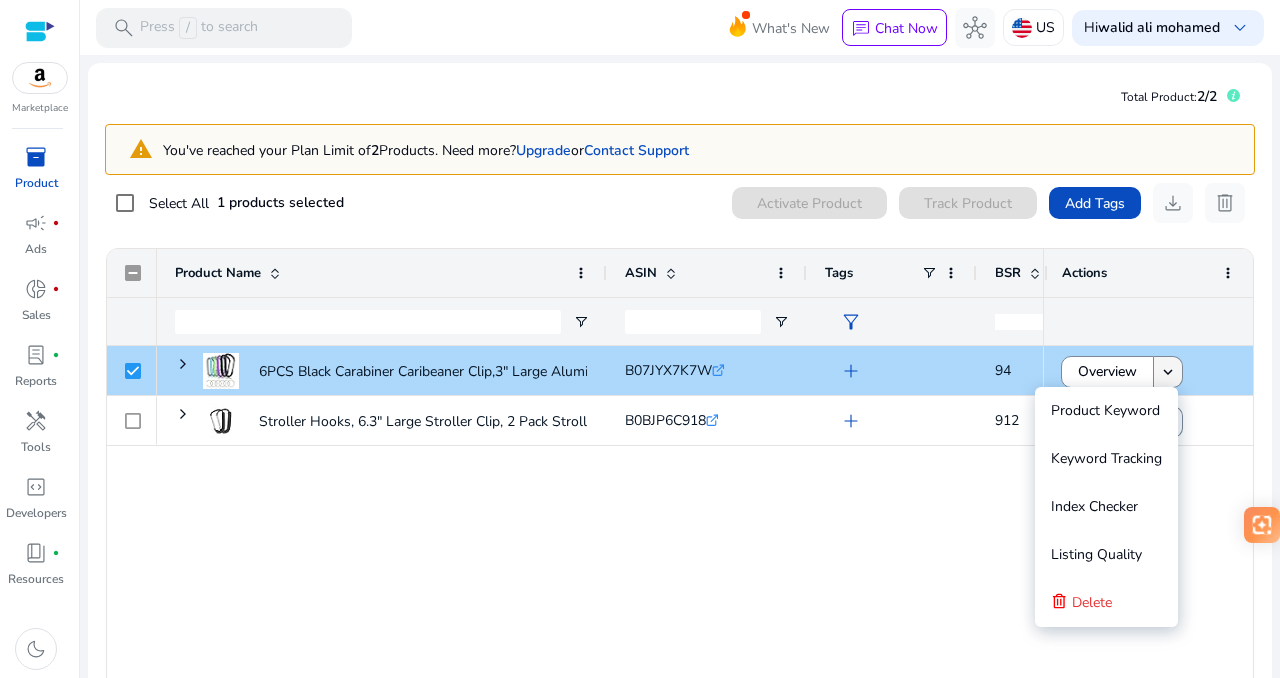 click on "keyboard_arrow_down" 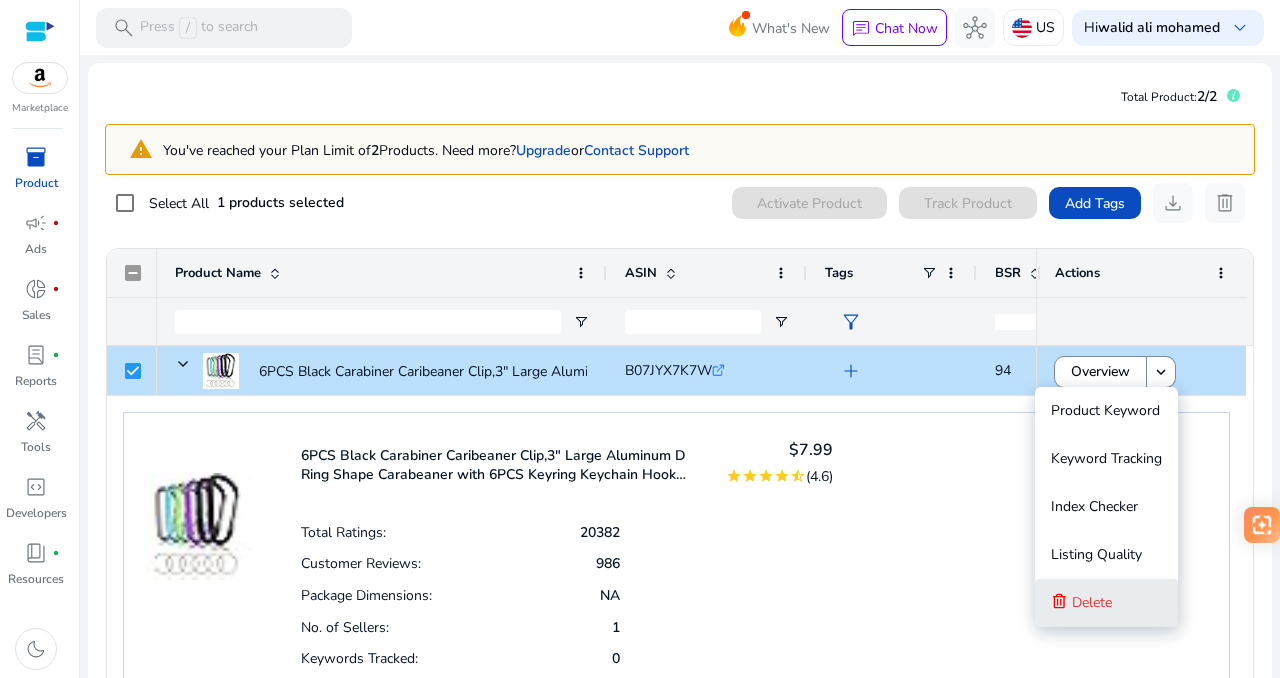click on "Delete" at bounding box center [1106, 603] 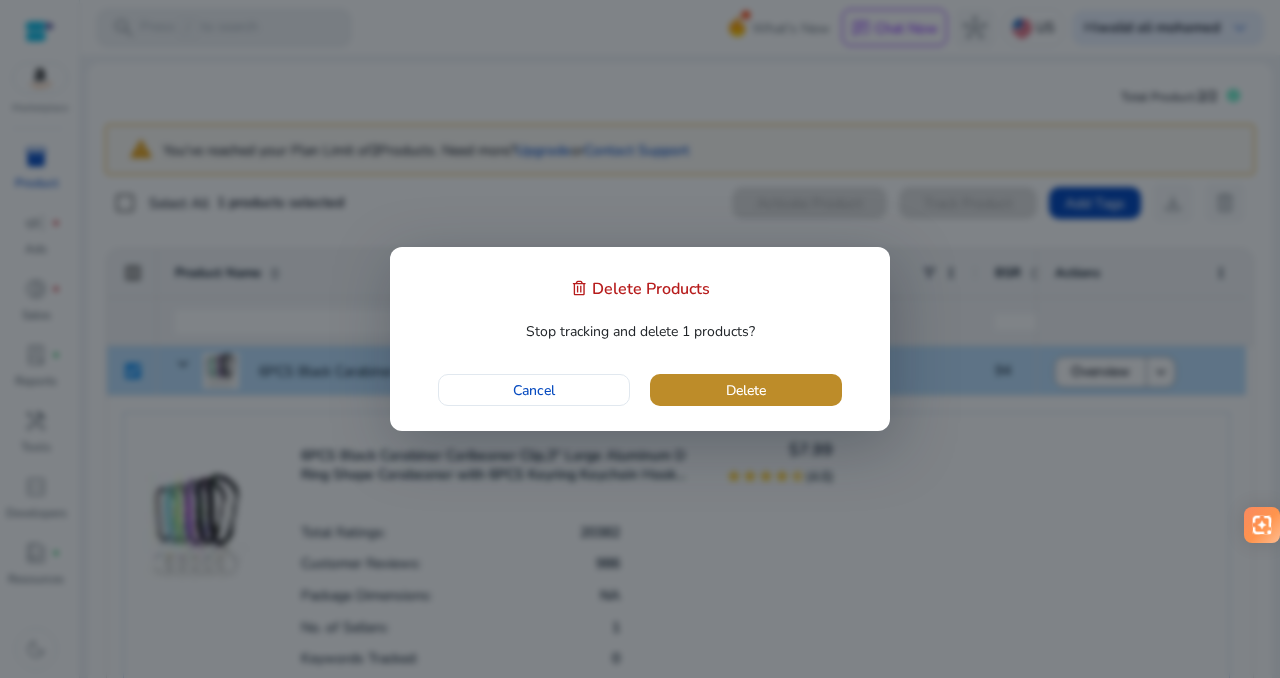 click at bounding box center (746, 390) 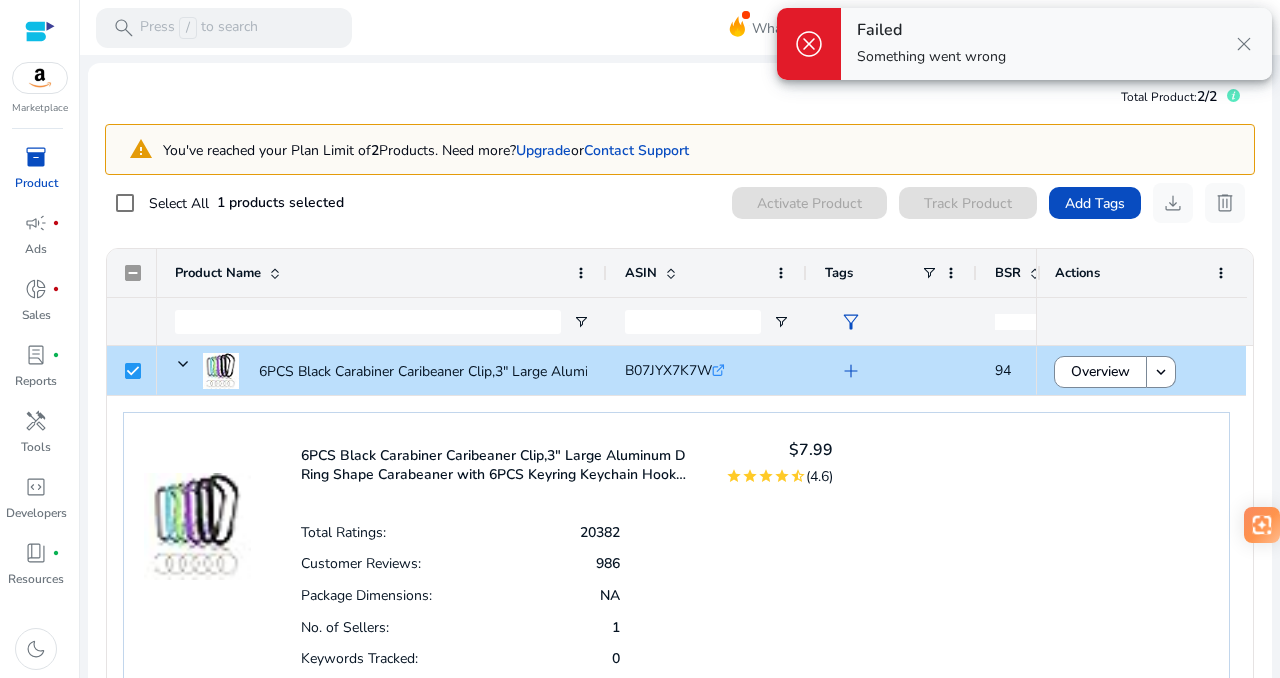click on "close" at bounding box center [1244, 44] 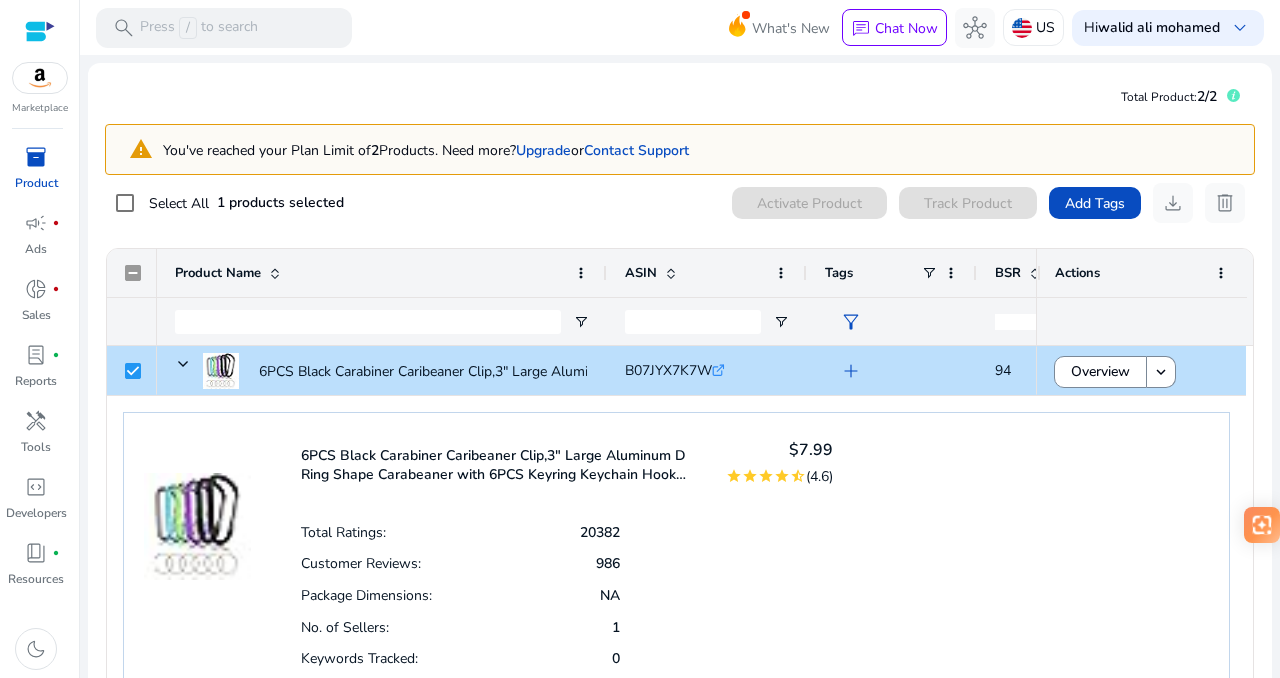 scroll, scrollTop: 46, scrollLeft: 0, axis: vertical 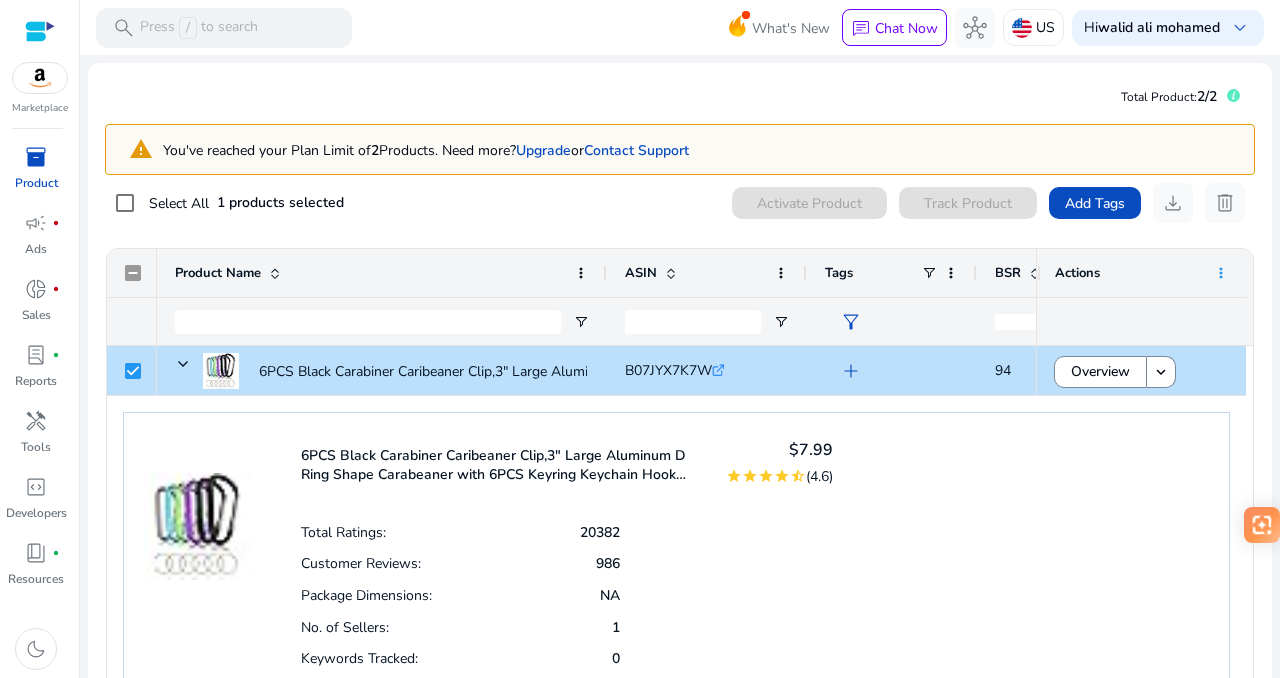 click 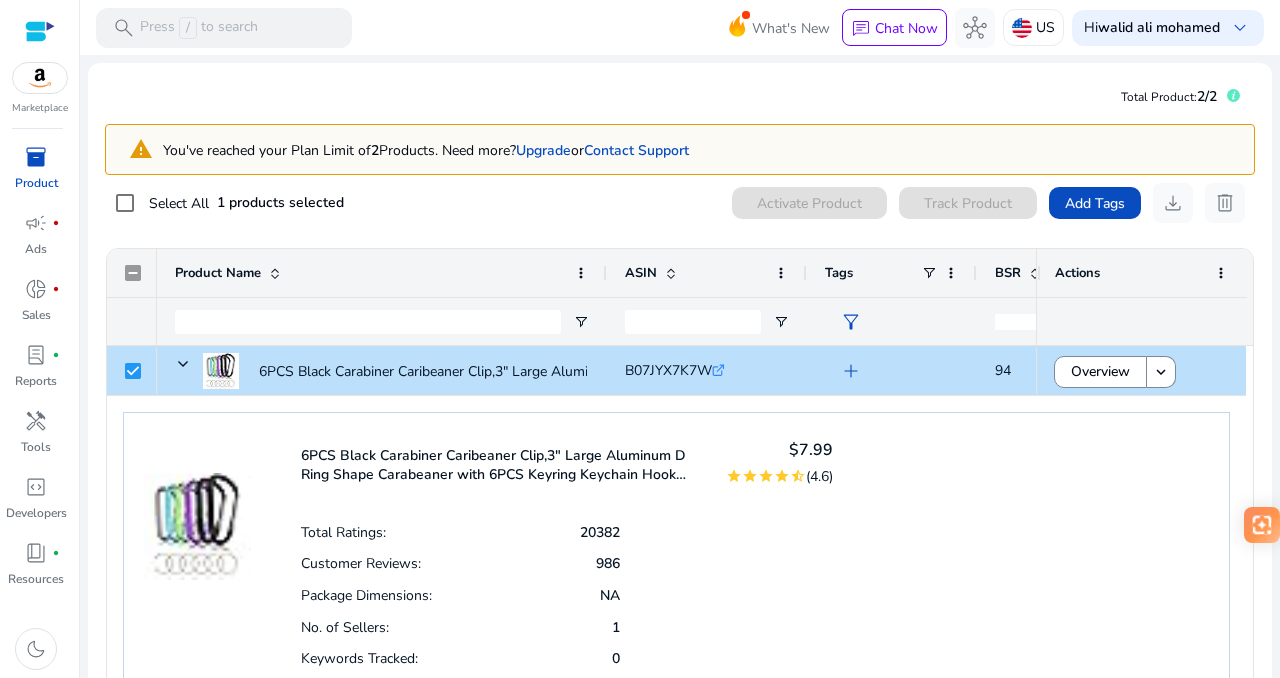 click on "warning You've reached your Plan Limit of 2 Products. Need more? Upgrade or Contact Support Select All 1 products selected Activate Product Track Product Add Tags download delete Press ALT DOWN to open column menu Drag here to set row groups Drag here to set column labels Product Name" 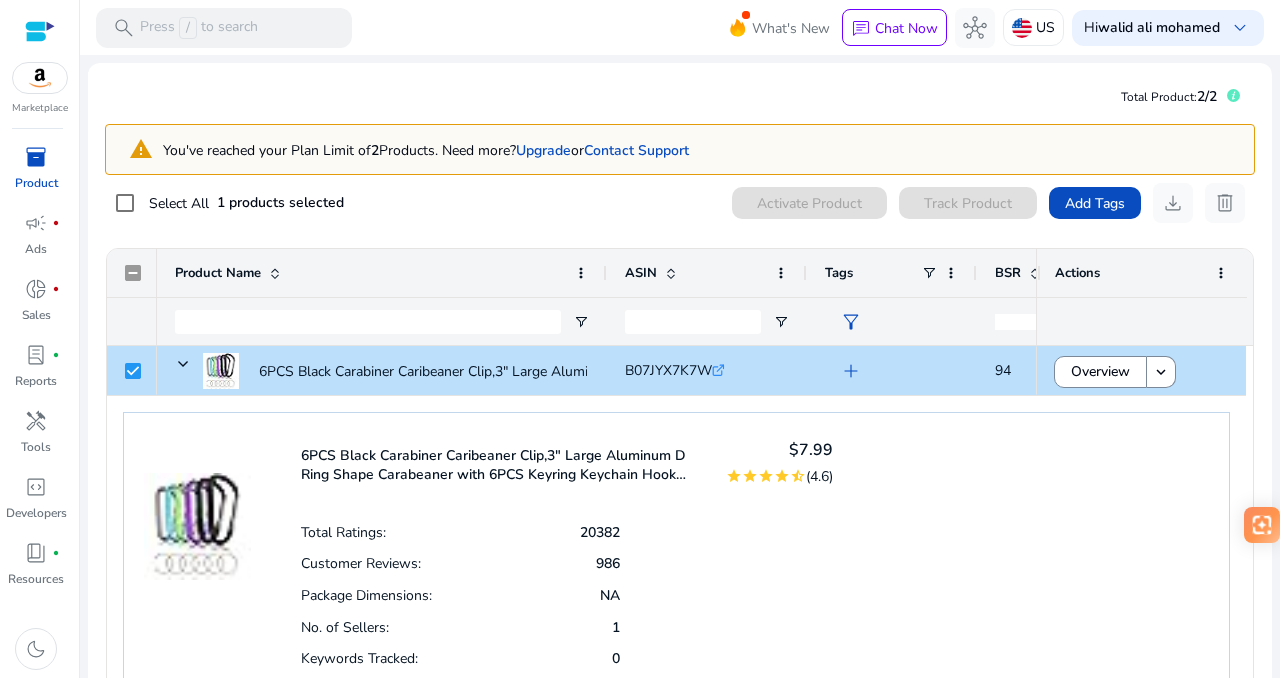click on "warning You've reached your Plan Limit of 2 Products. Need more? Upgrade or Contact Support Select All 1 products selected Activate Product Track Product Add Tags download delete Press ALT DOWN to open column menu Drag here to set row groups Drag here to set column labels Product Name" 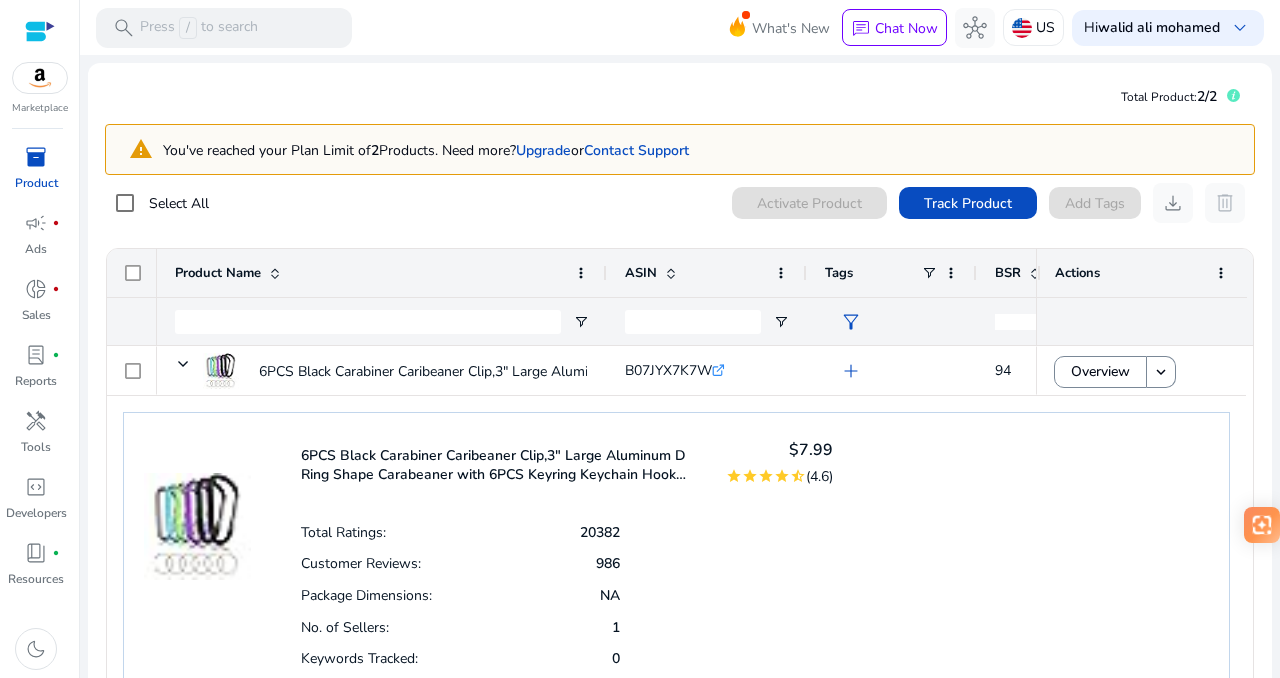 scroll, scrollTop: 67, scrollLeft: 0, axis: vertical 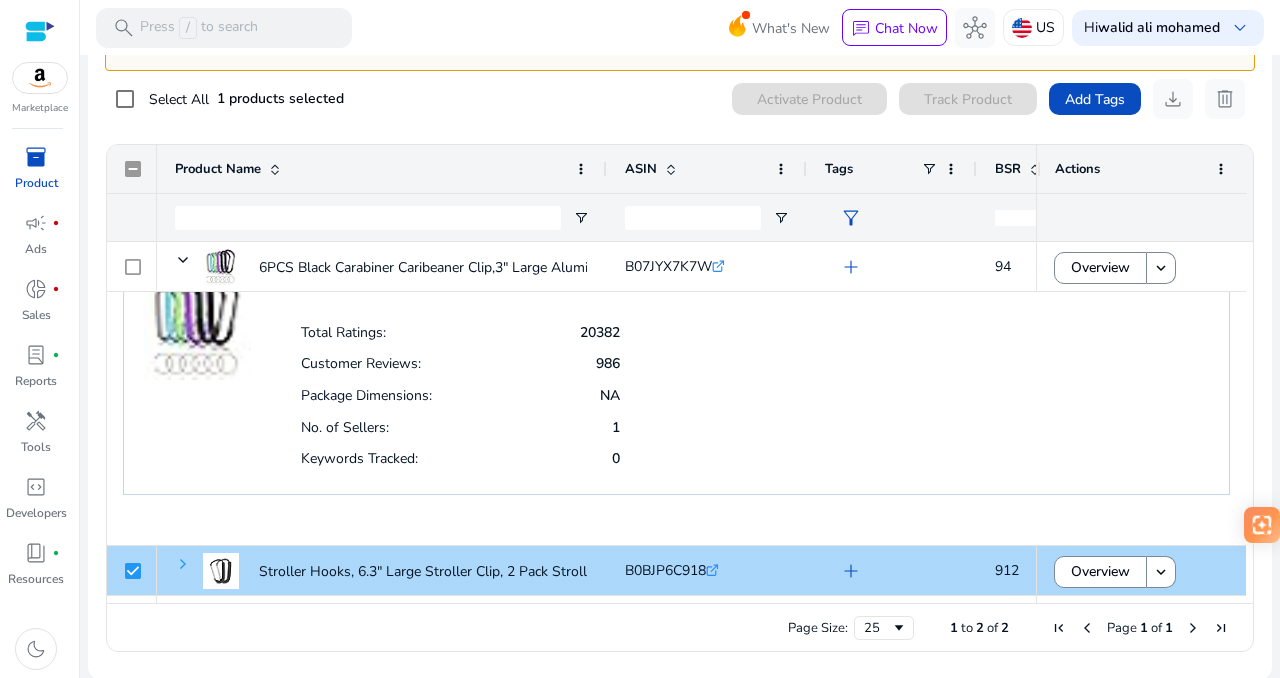 click 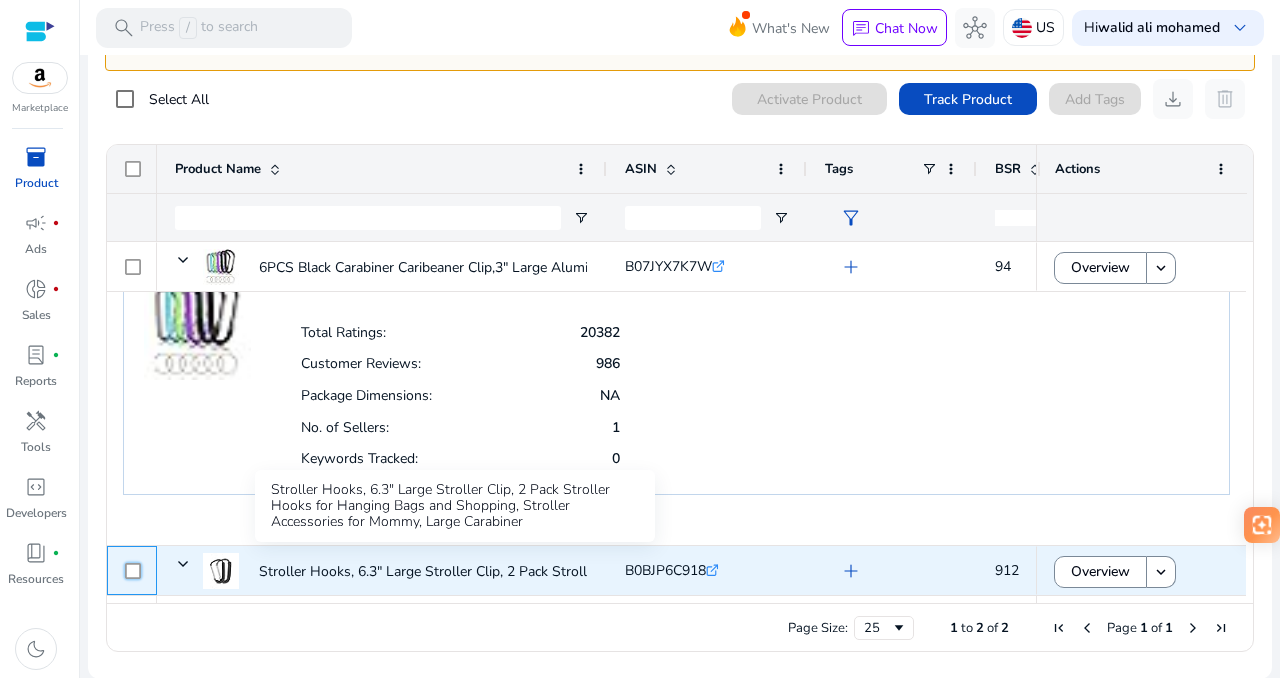 scroll, scrollTop: 260, scrollLeft: 0, axis: vertical 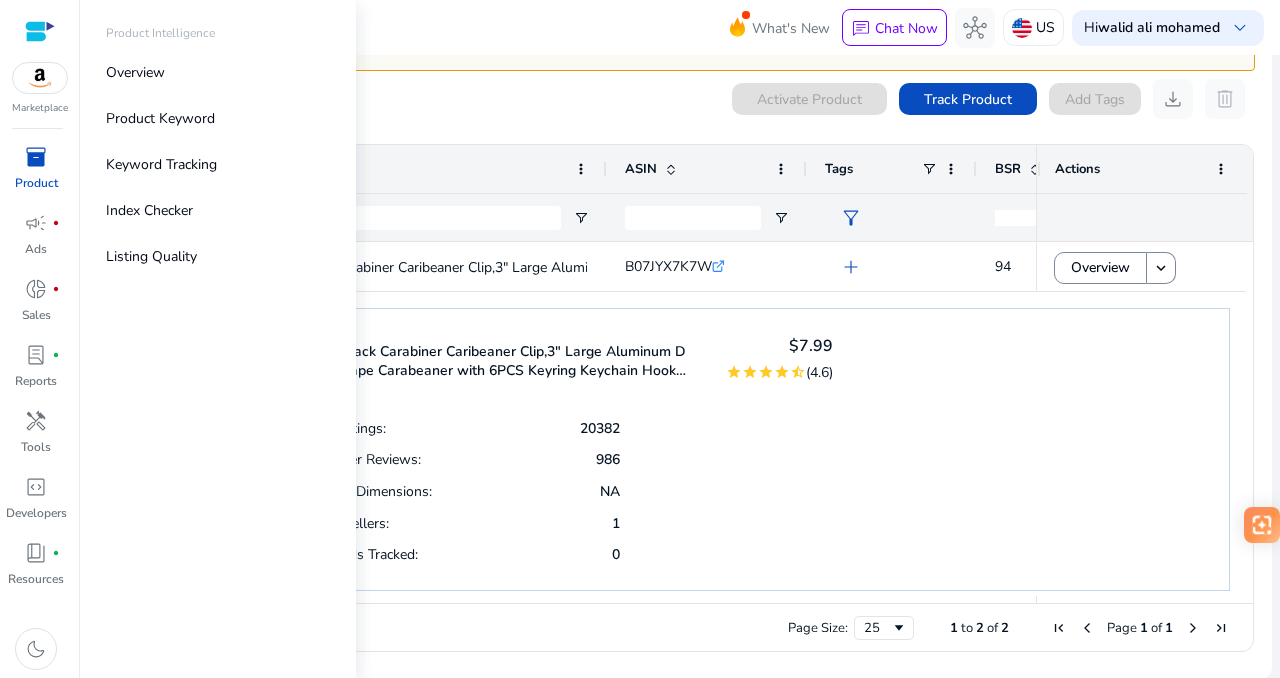 click on "inventory_2" at bounding box center (36, 157) 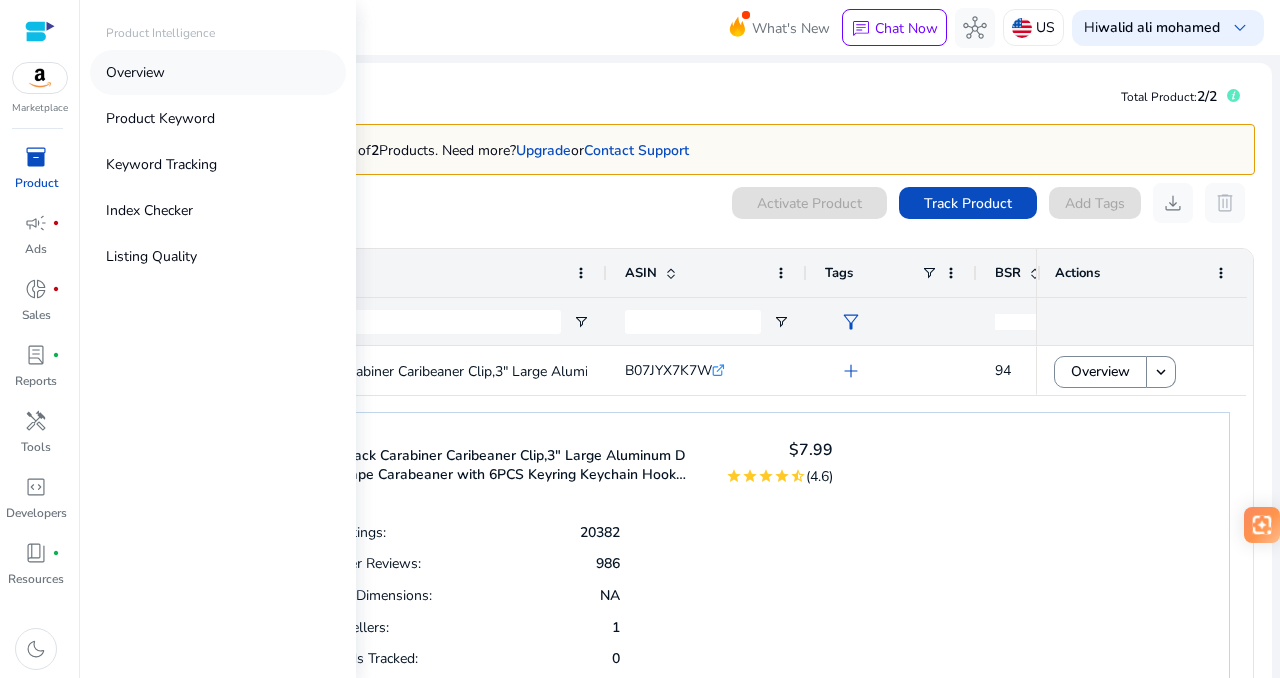 click on "Overview" at bounding box center [218, 72] 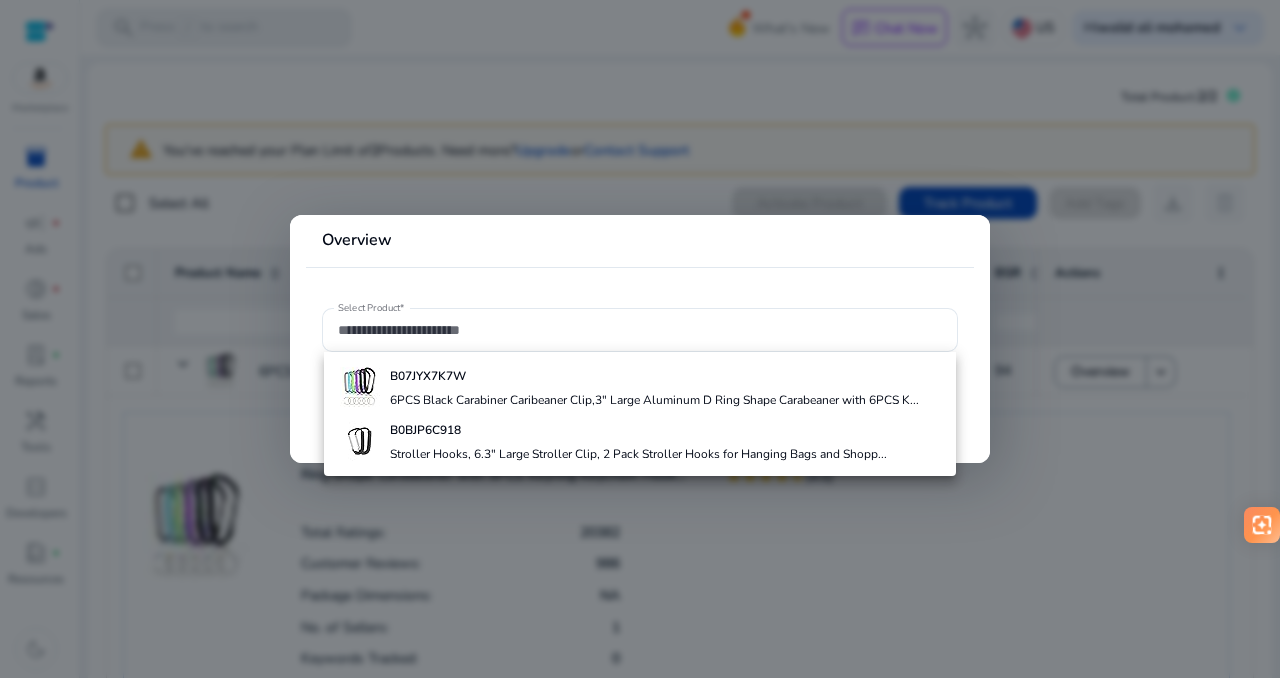 click at bounding box center (640, 339) 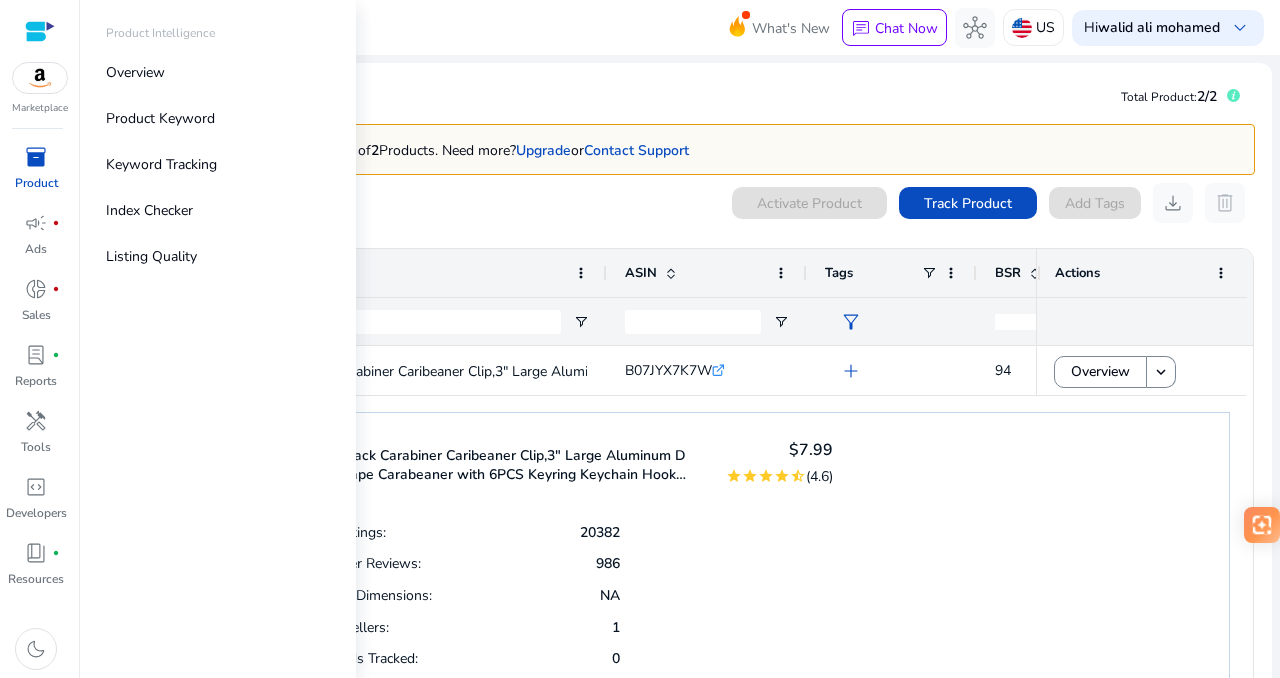 click on "Product" at bounding box center (36, 183) 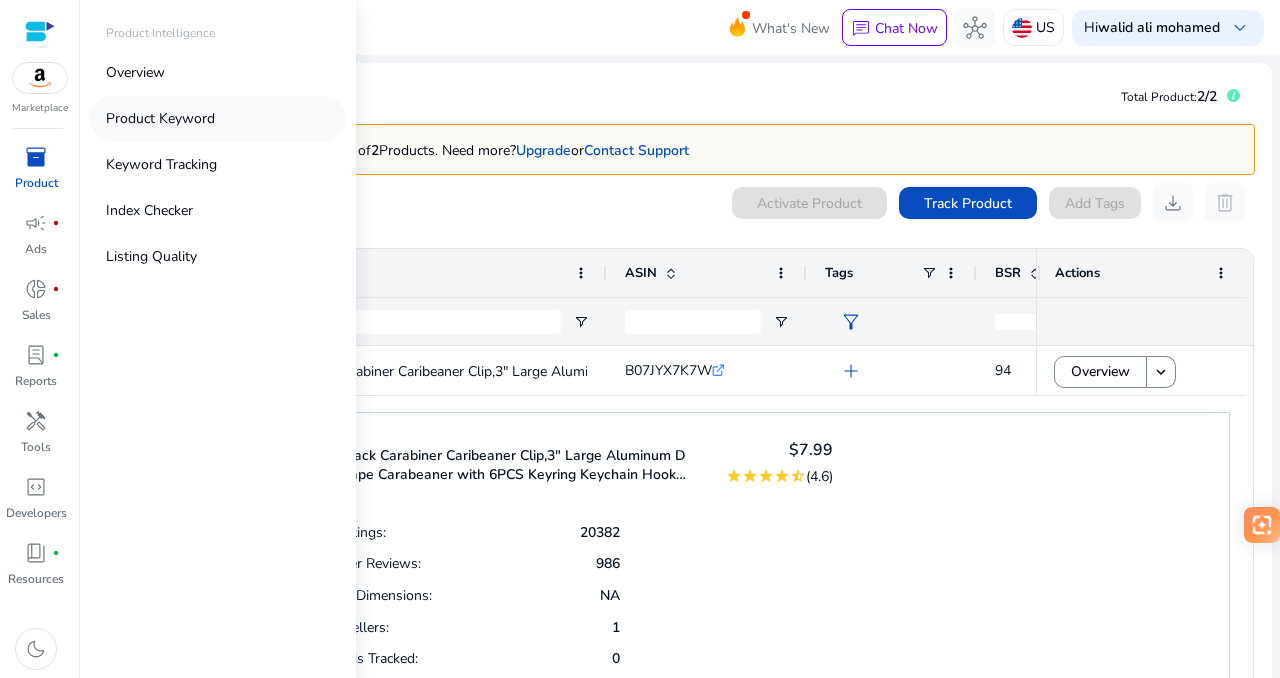 click on "Product Keyword" at bounding box center (160, 118) 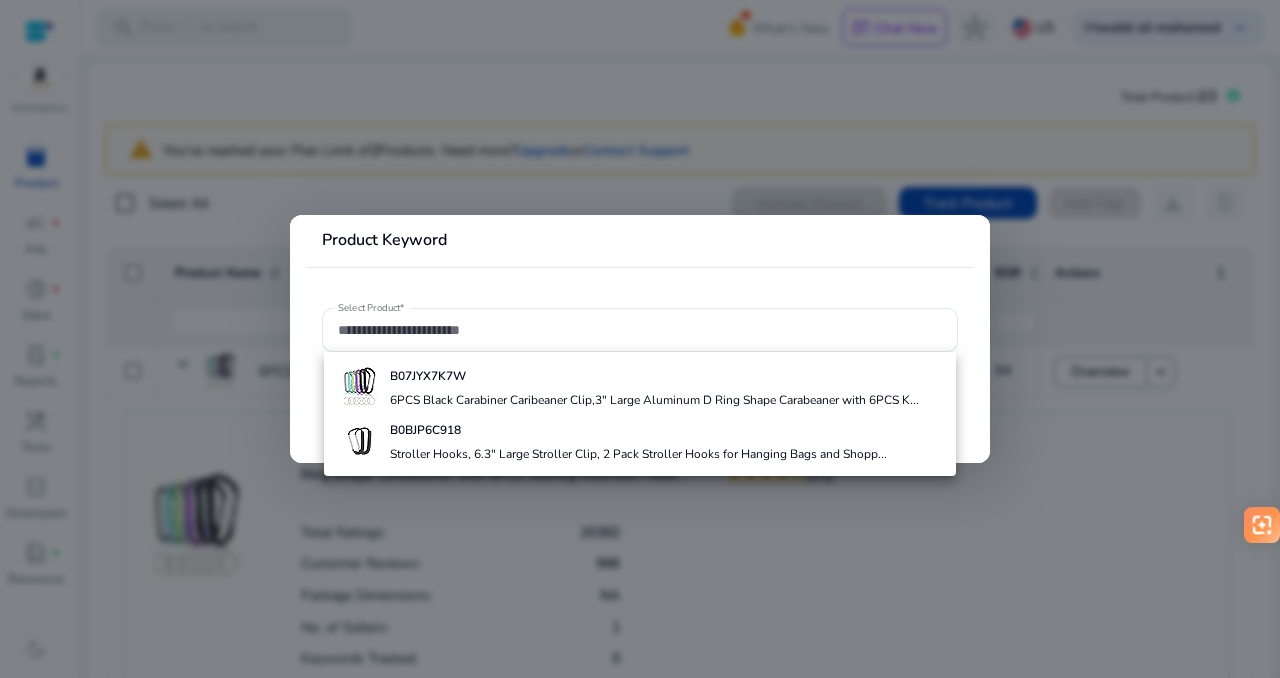 click at bounding box center [640, 339] 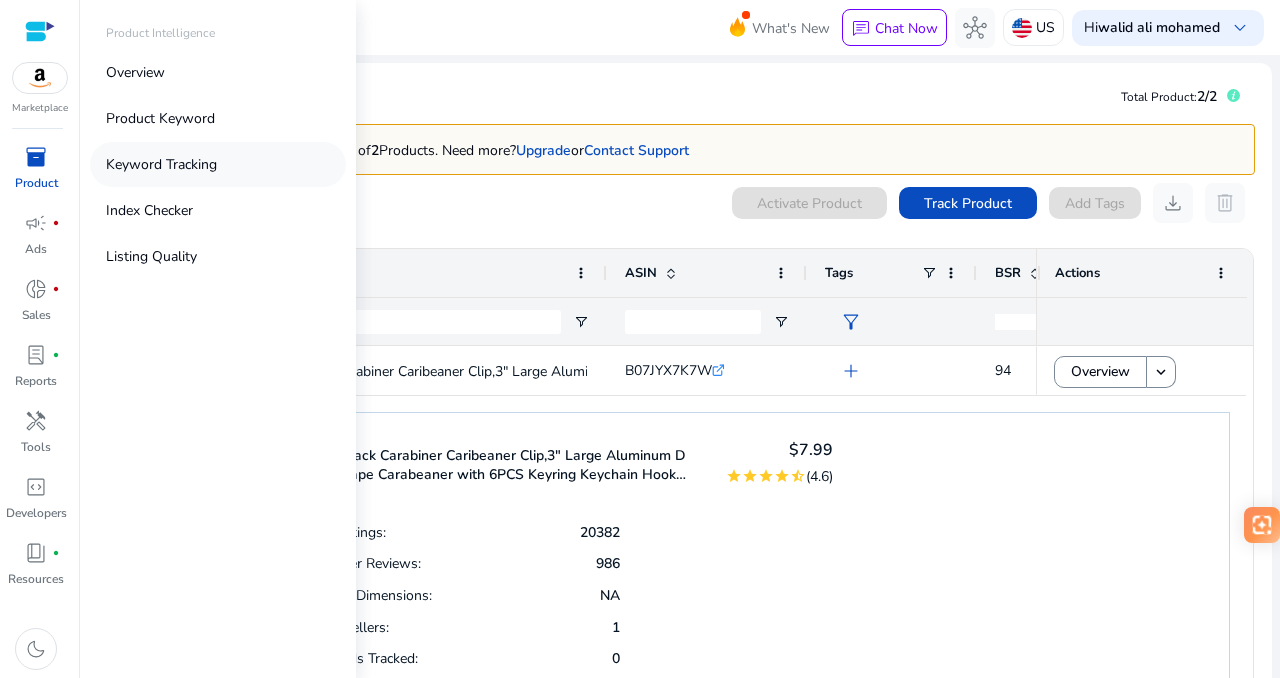click on "Keyword Tracking" at bounding box center [161, 164] 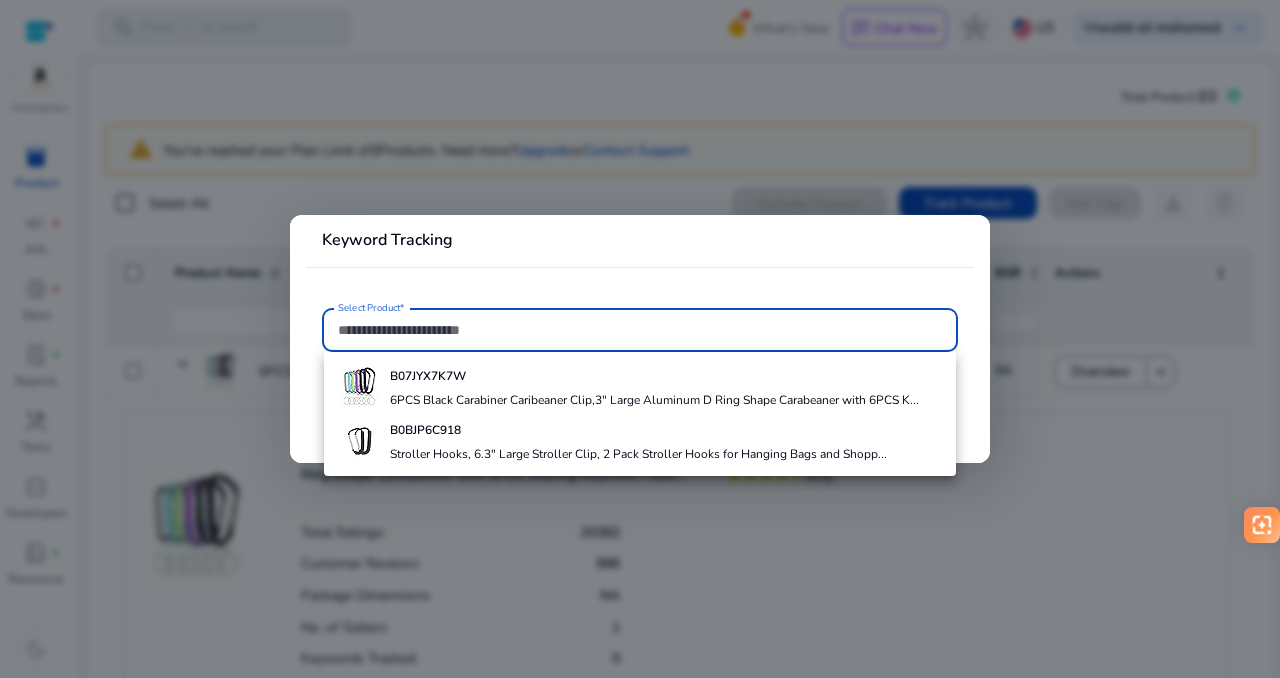 click at bounding box center [640, 339] 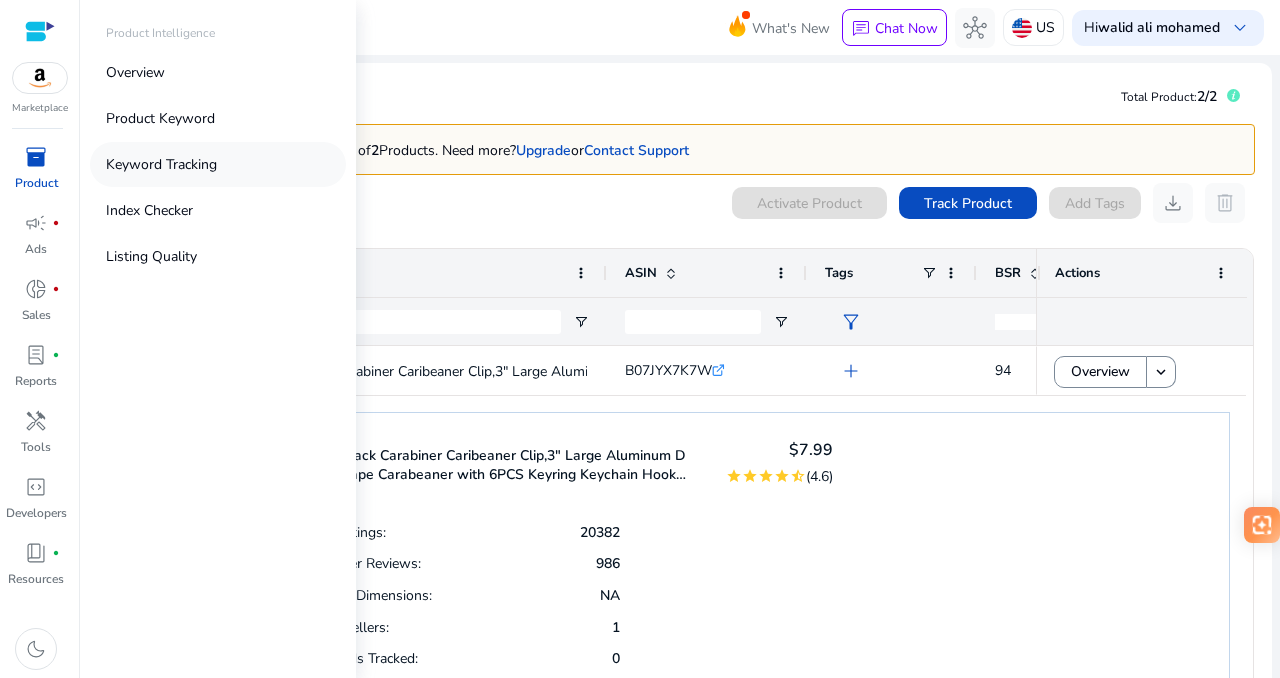click on "Keyword Tracking" at bounding box center (161, 164) 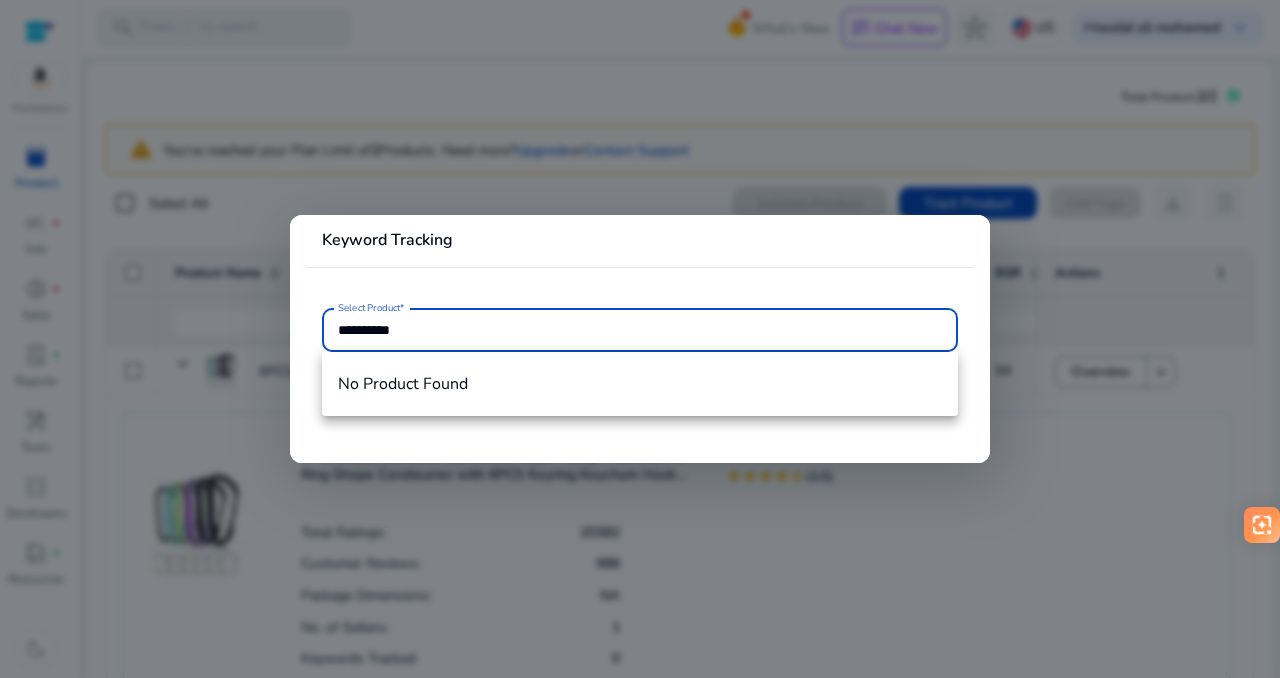 type on "**********" 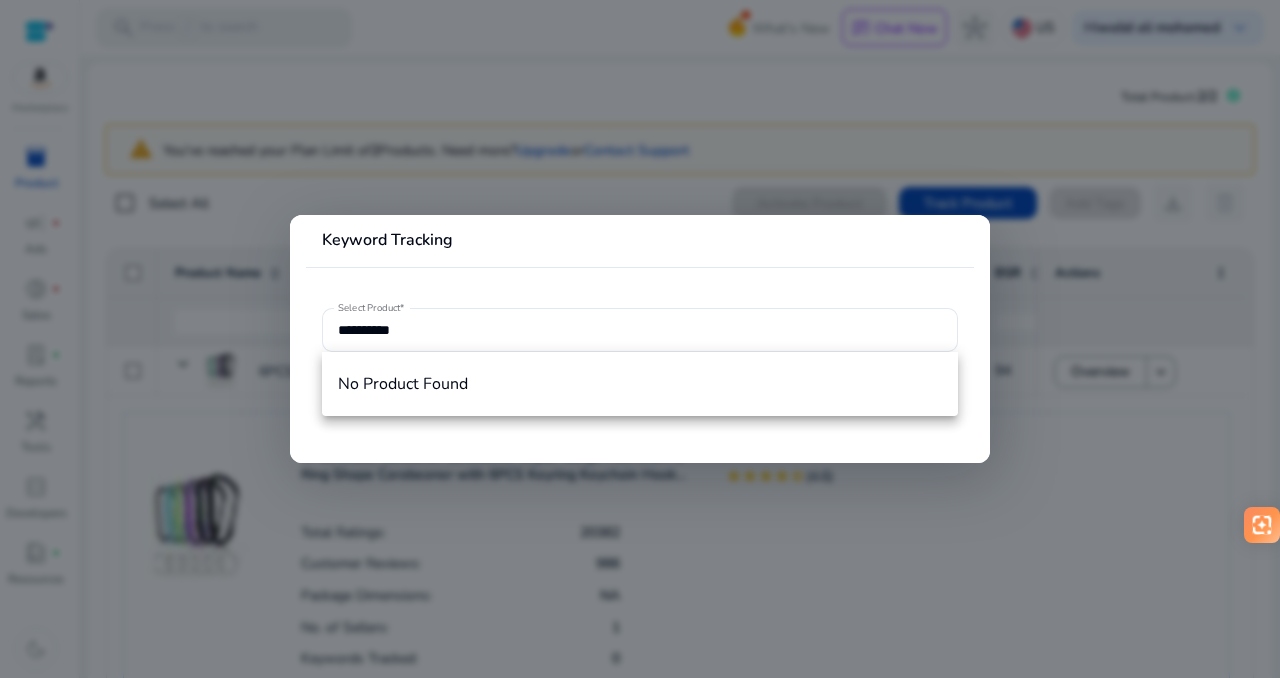 click at bounding box center (640, 339) 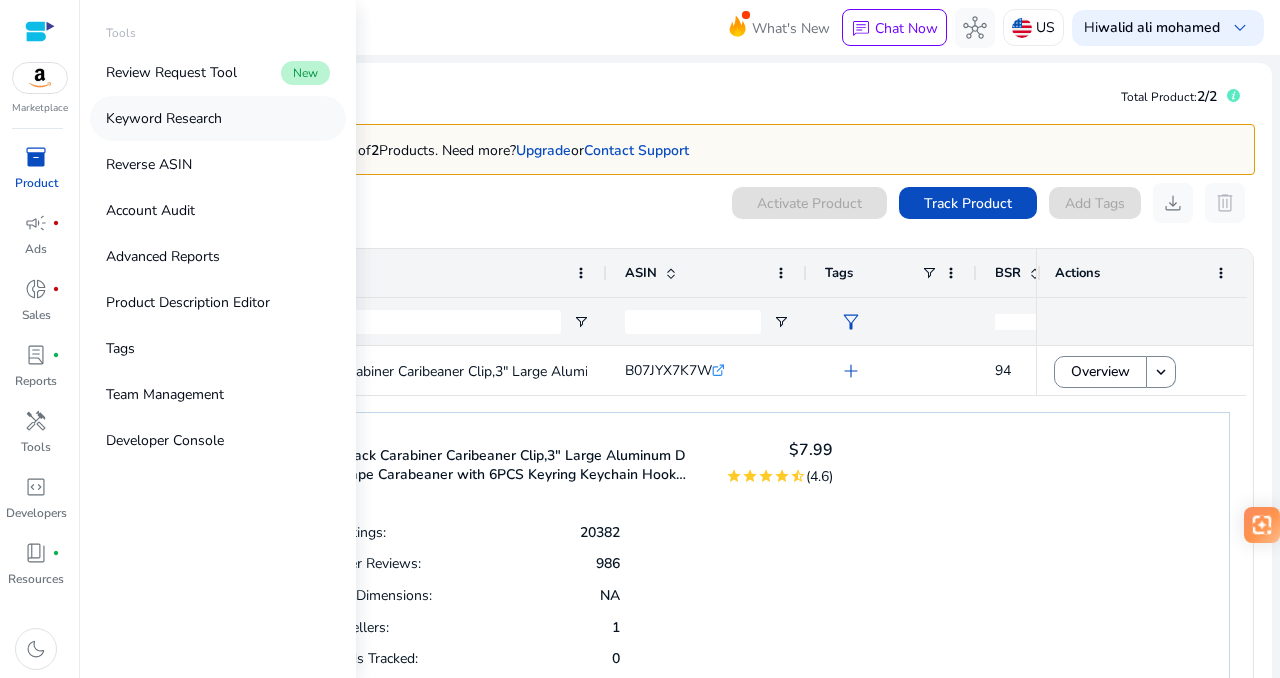 click on "Keyword Research" at bounding box center (218, 118) 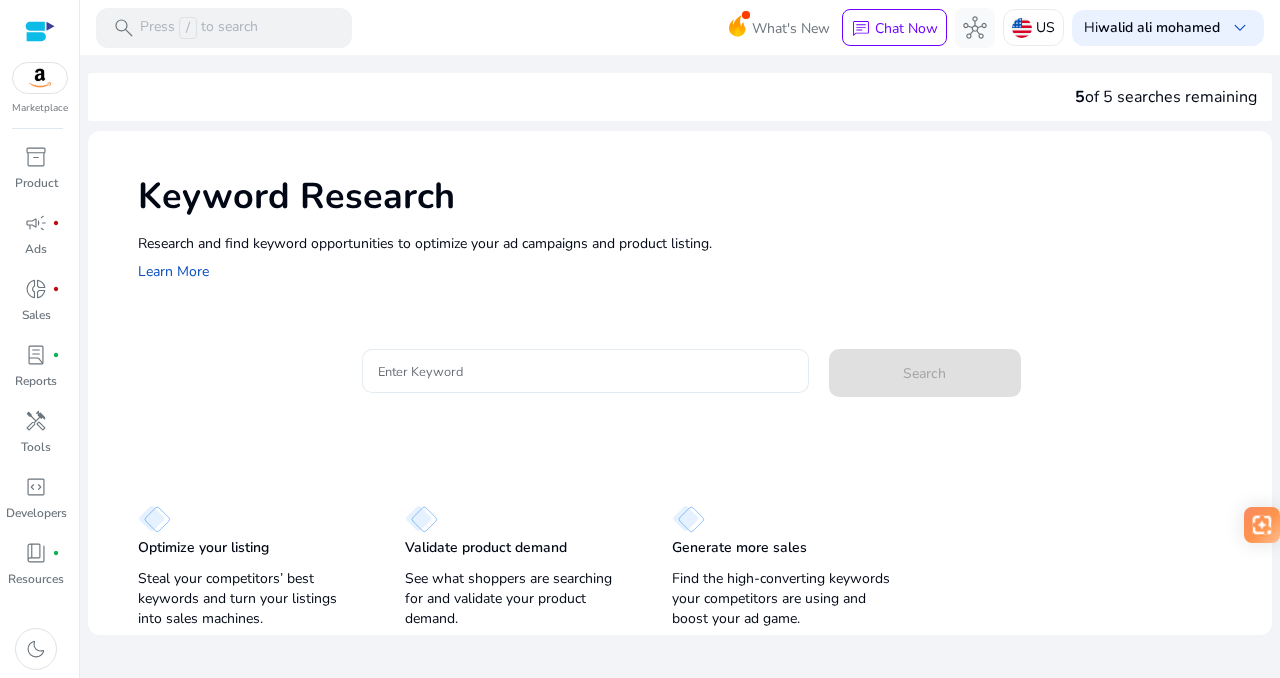 click on "Enter Keyword" at bounding box center (585, 371) 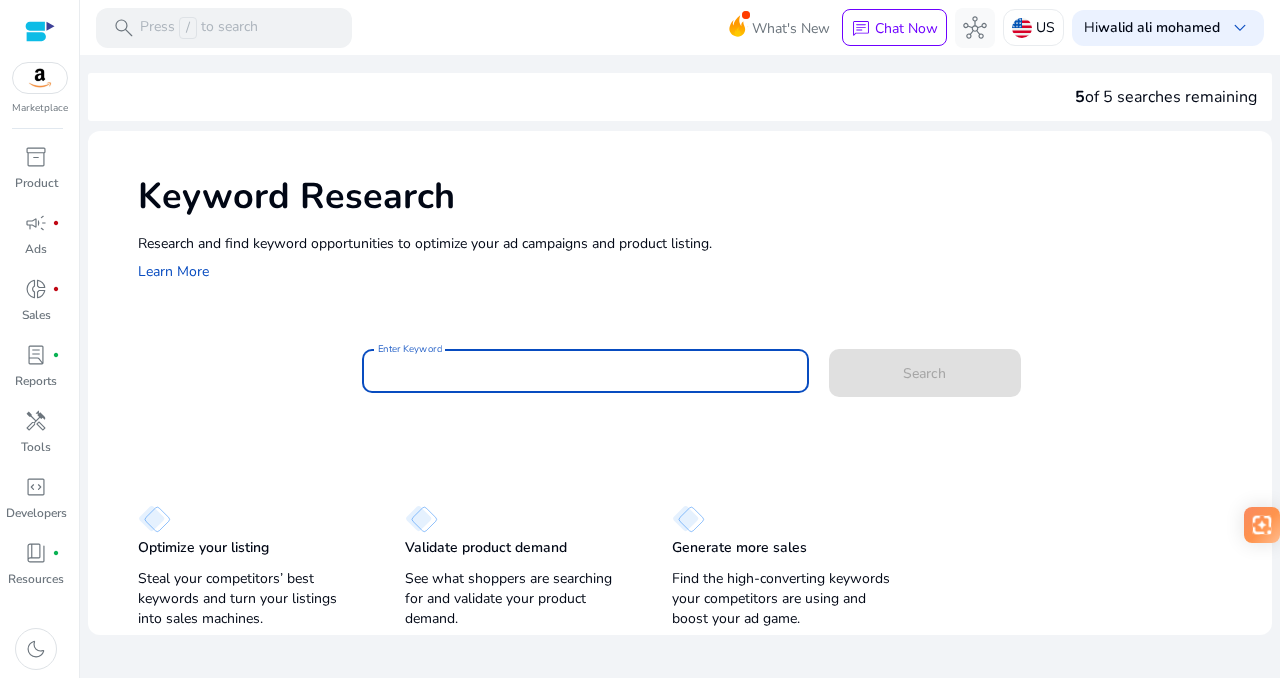 paste on "**********" 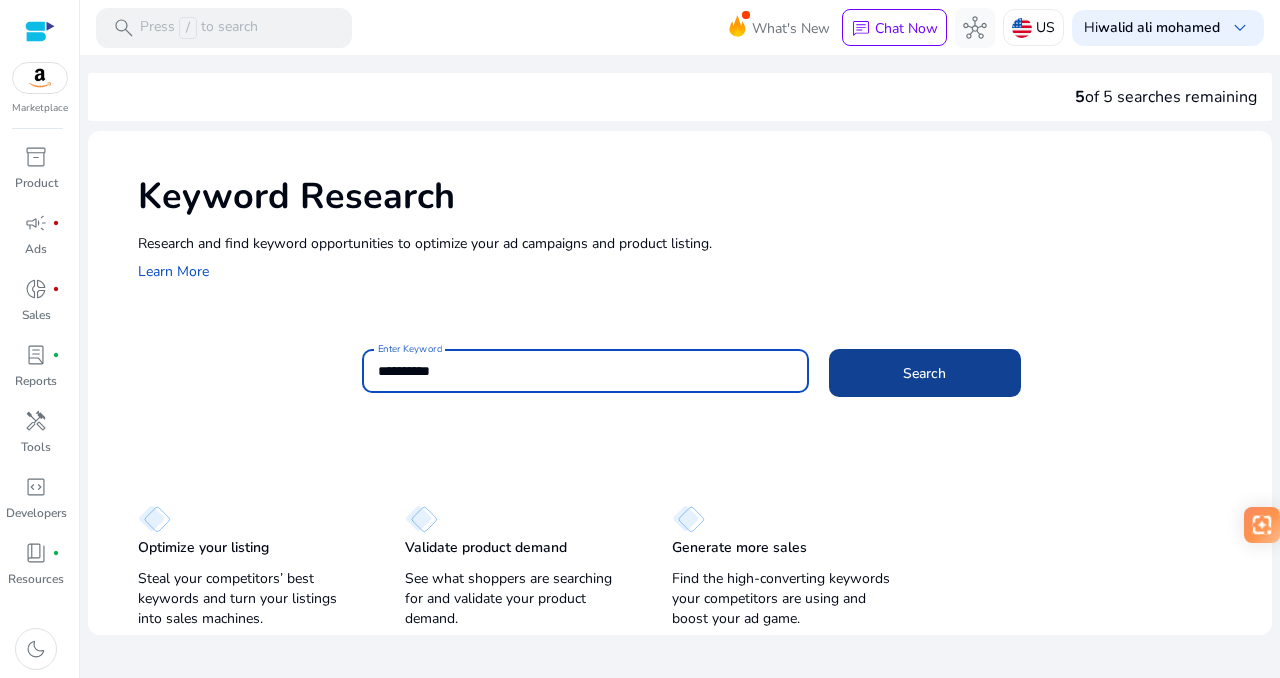 type on "**********" 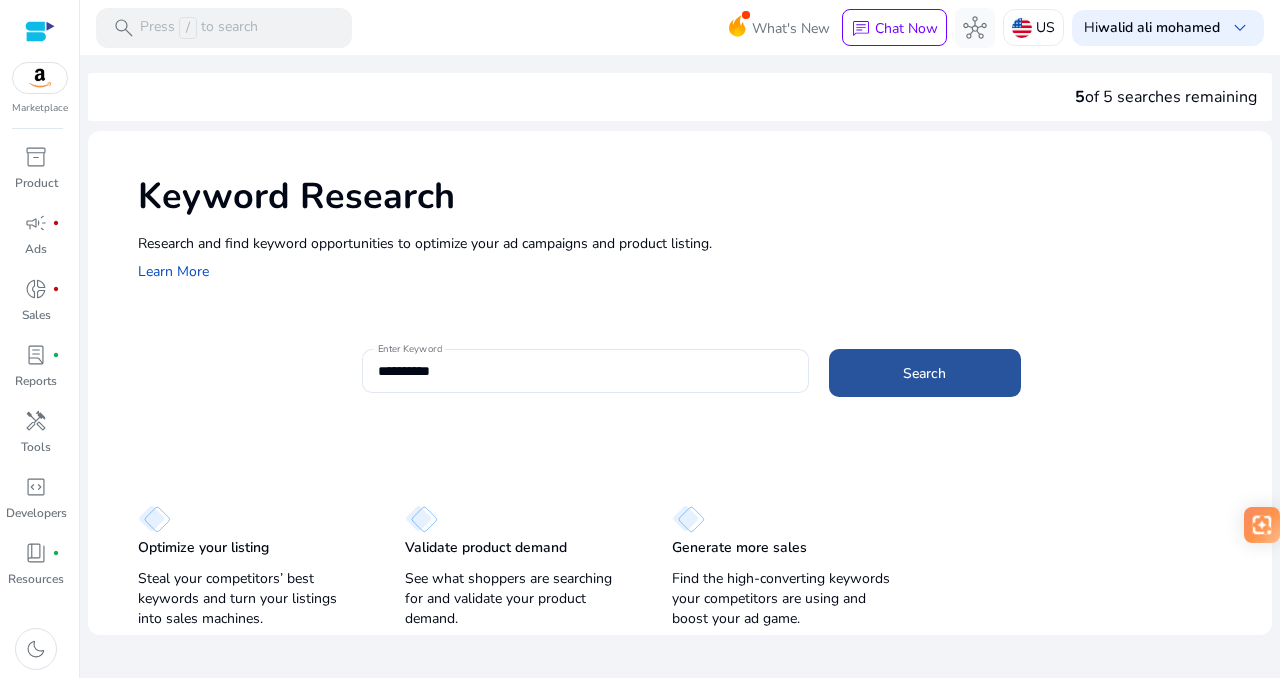 click 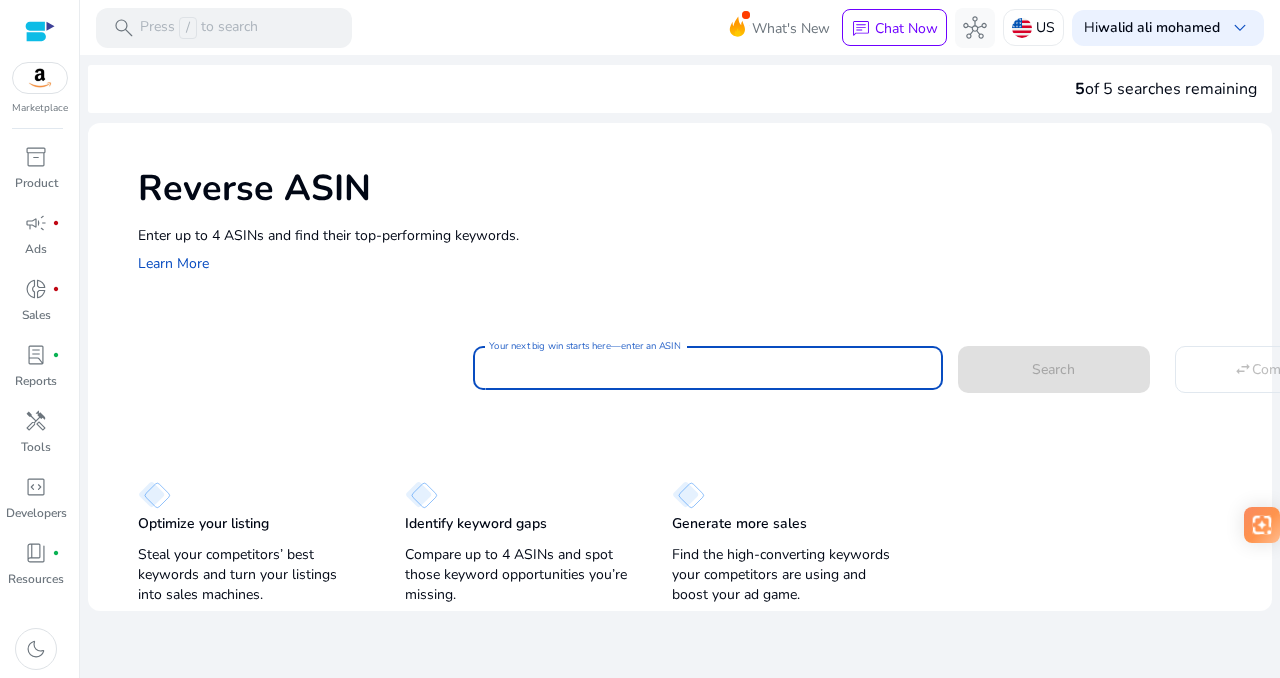 paste on "**********" 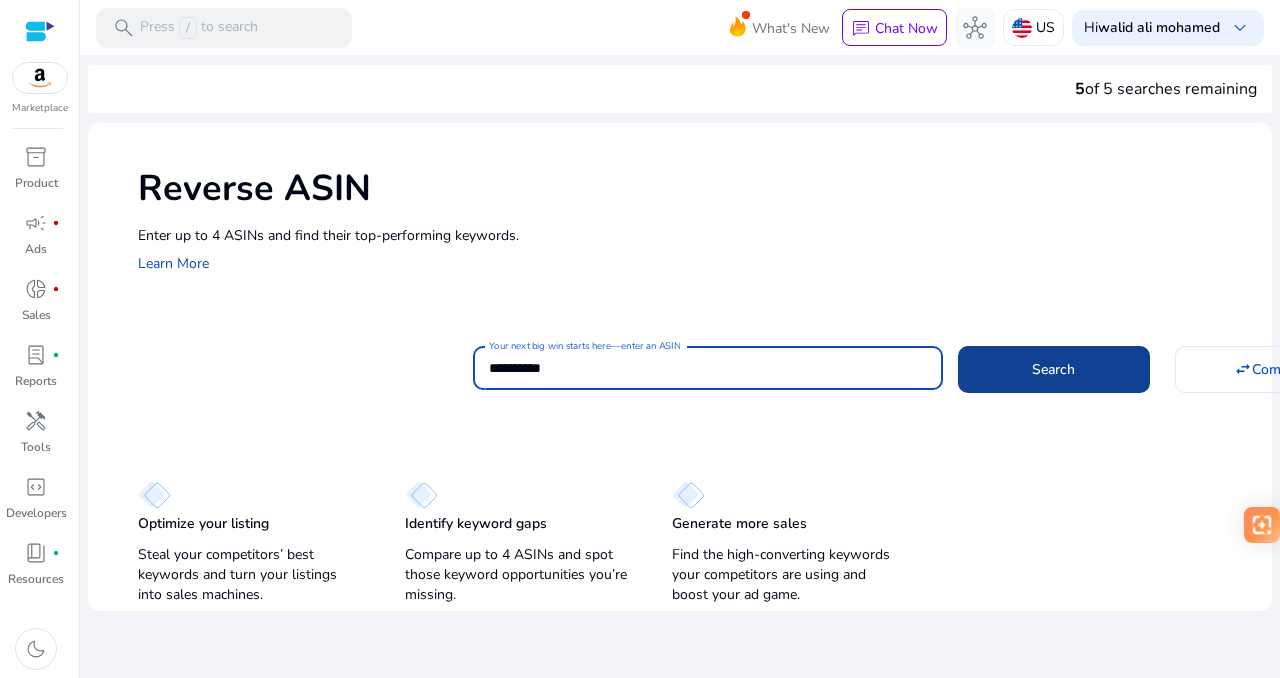 type on "**********" 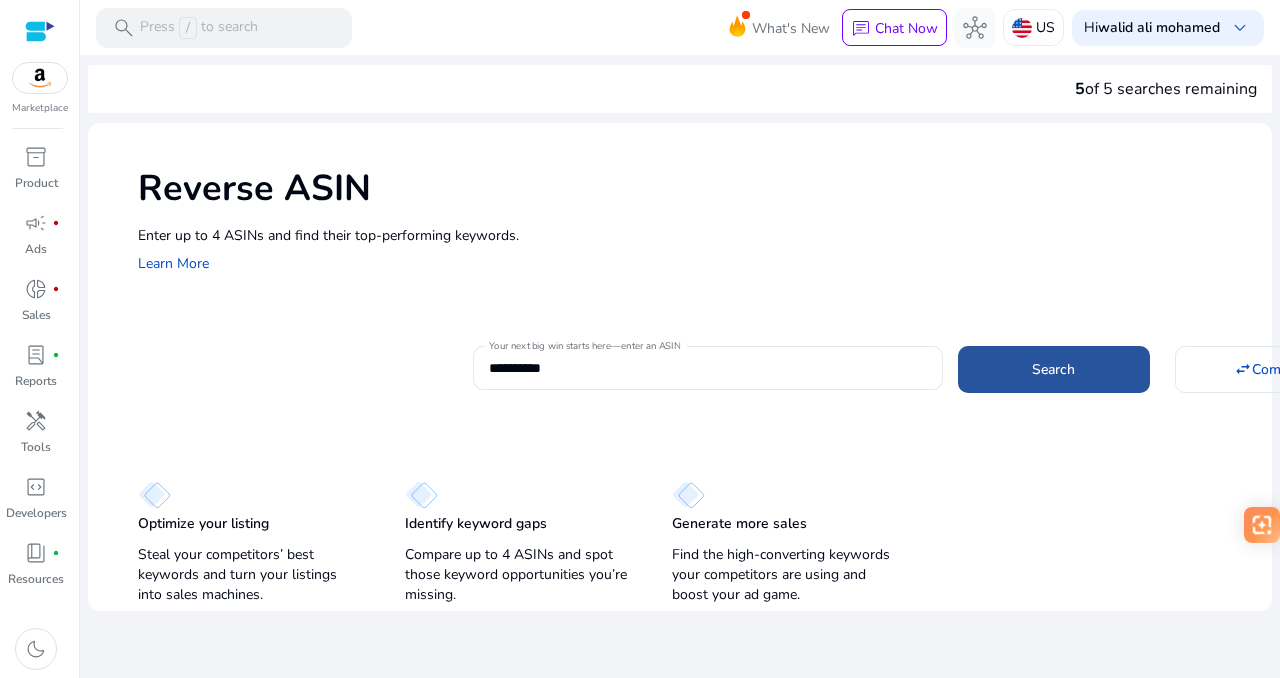 click 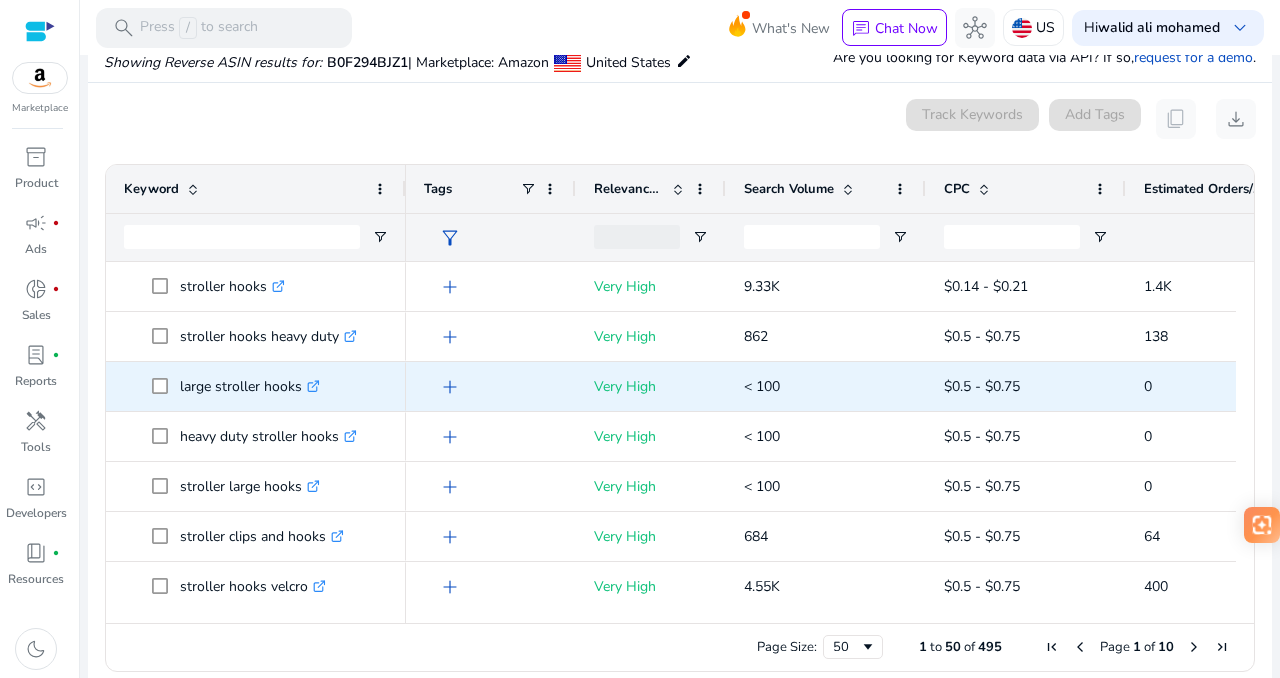 scroll, scrollTop: 233, scrollLeft: 0, axis: vertical 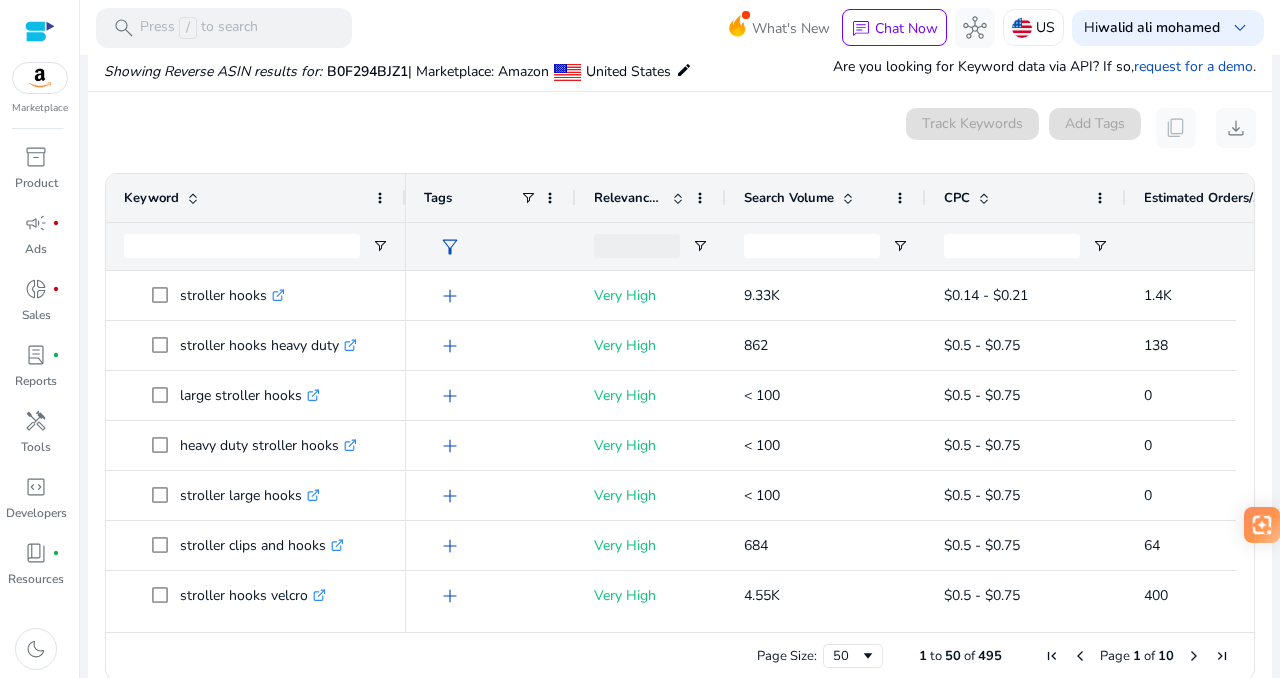 click 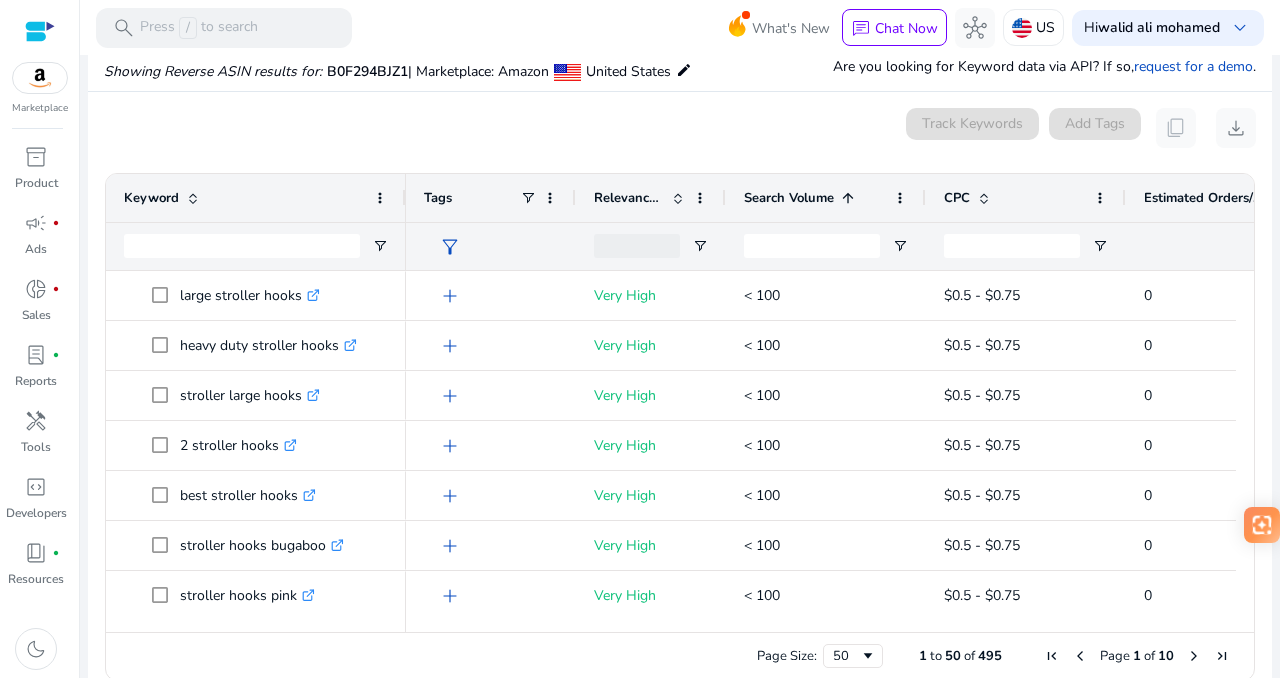 click 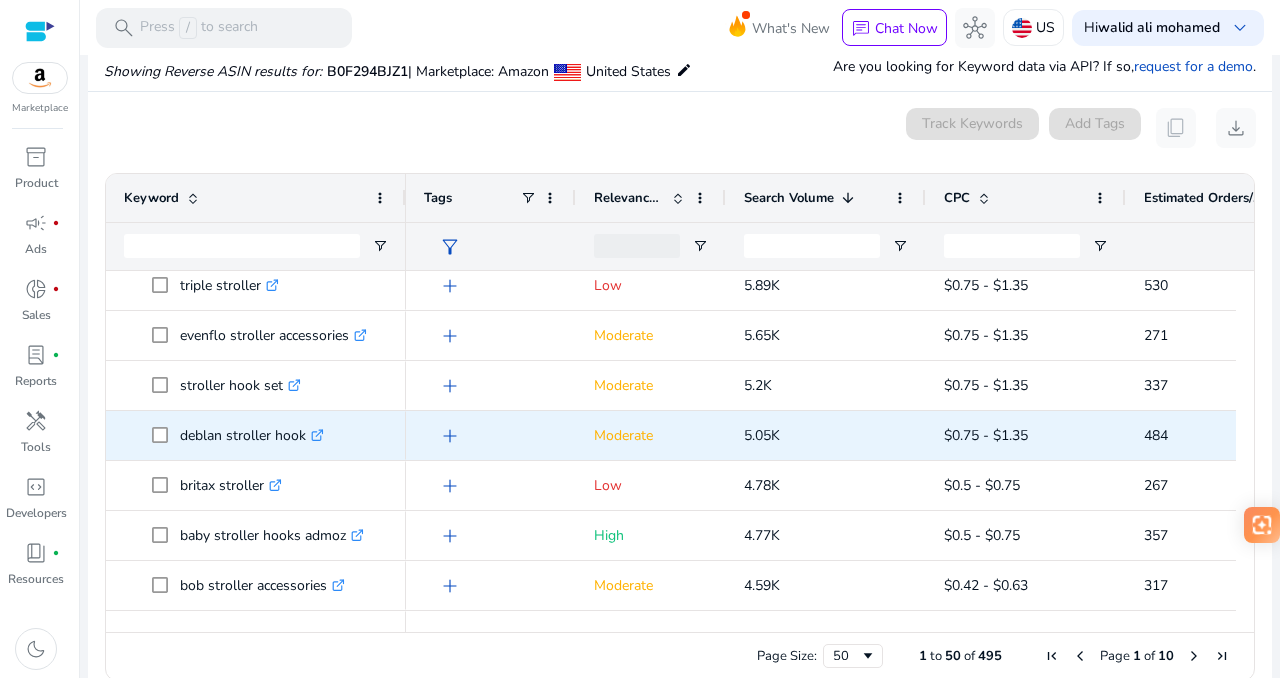 scroll, scrollTop: 1109, scrollLeft: 0, axis: vertical 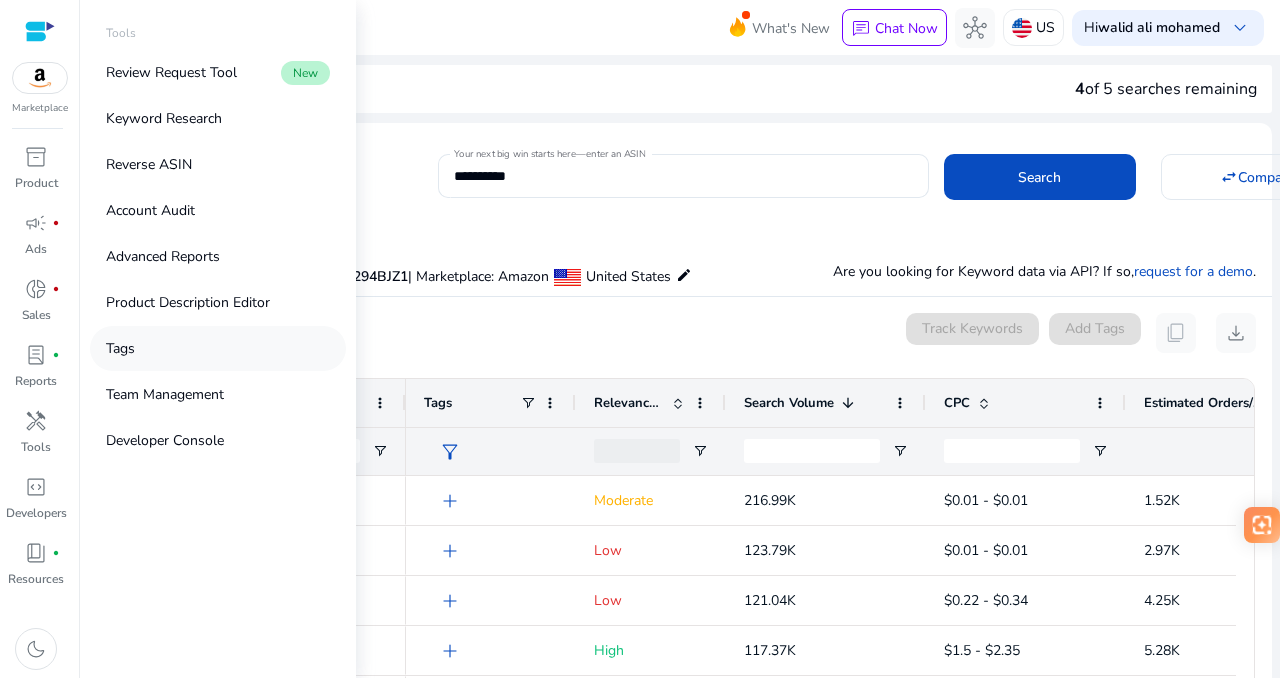 click on "Tags" at bounding box center [120, 348] 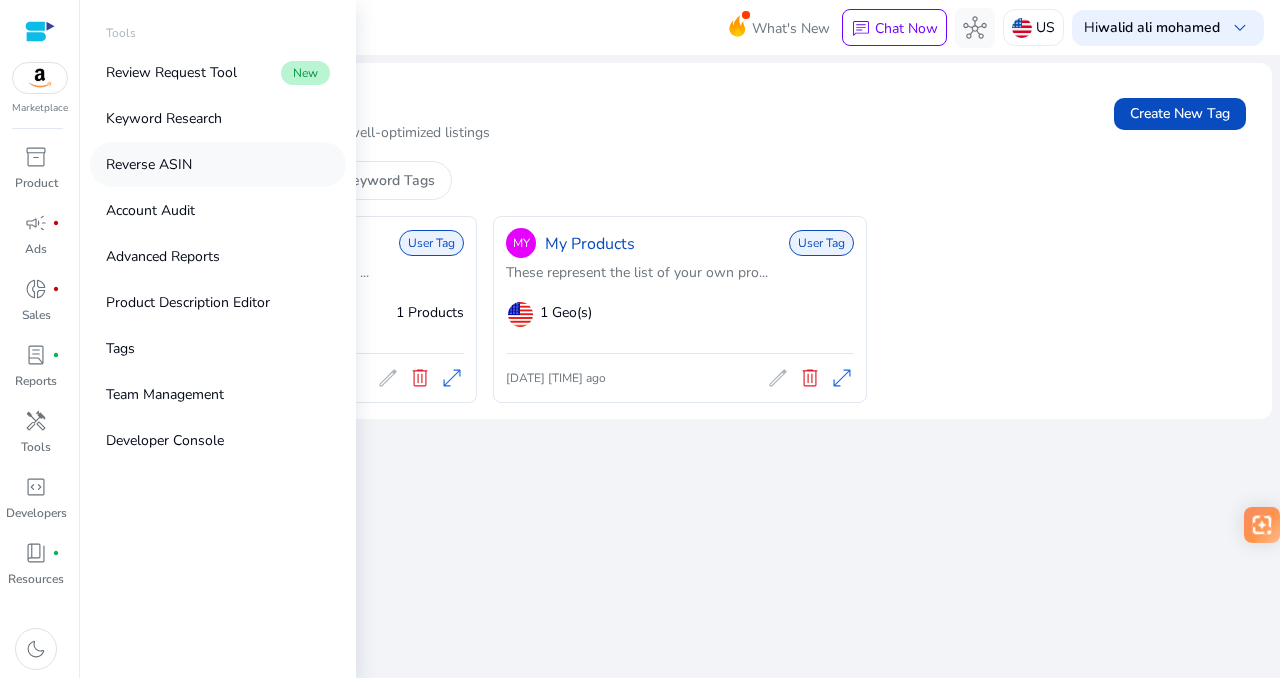 click on "Reverse ASIN" at bounding box center [149, 164] 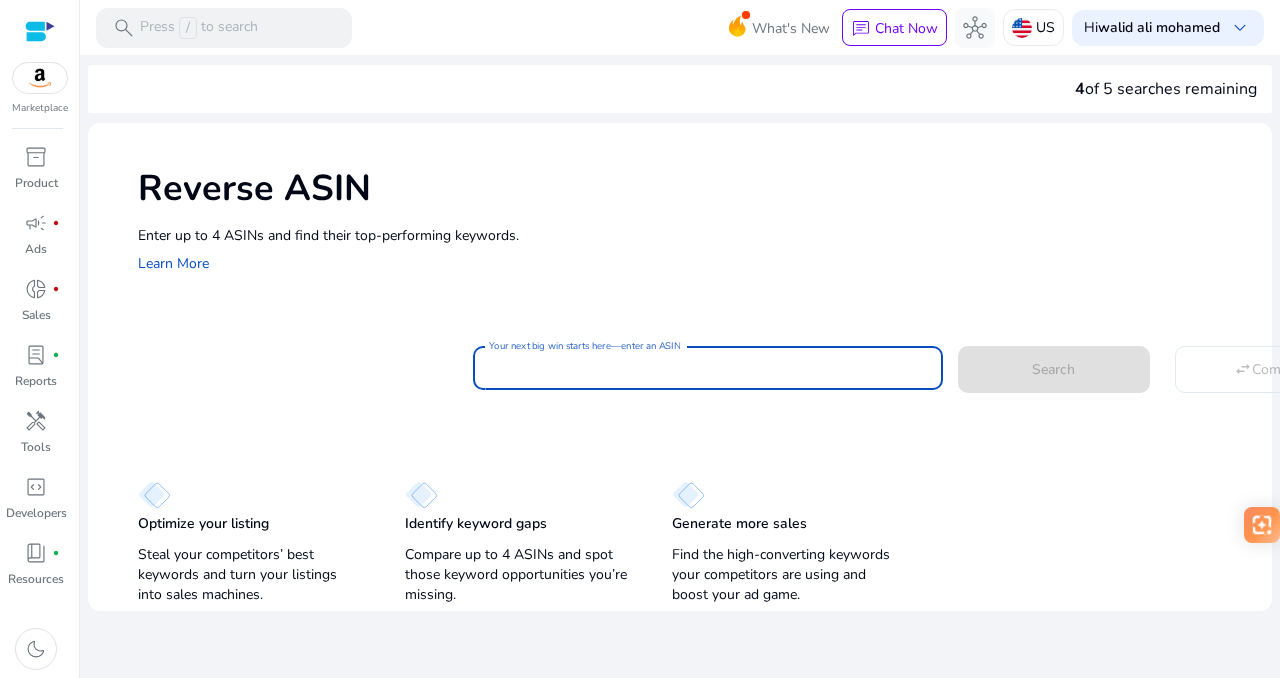 paste on "**********" 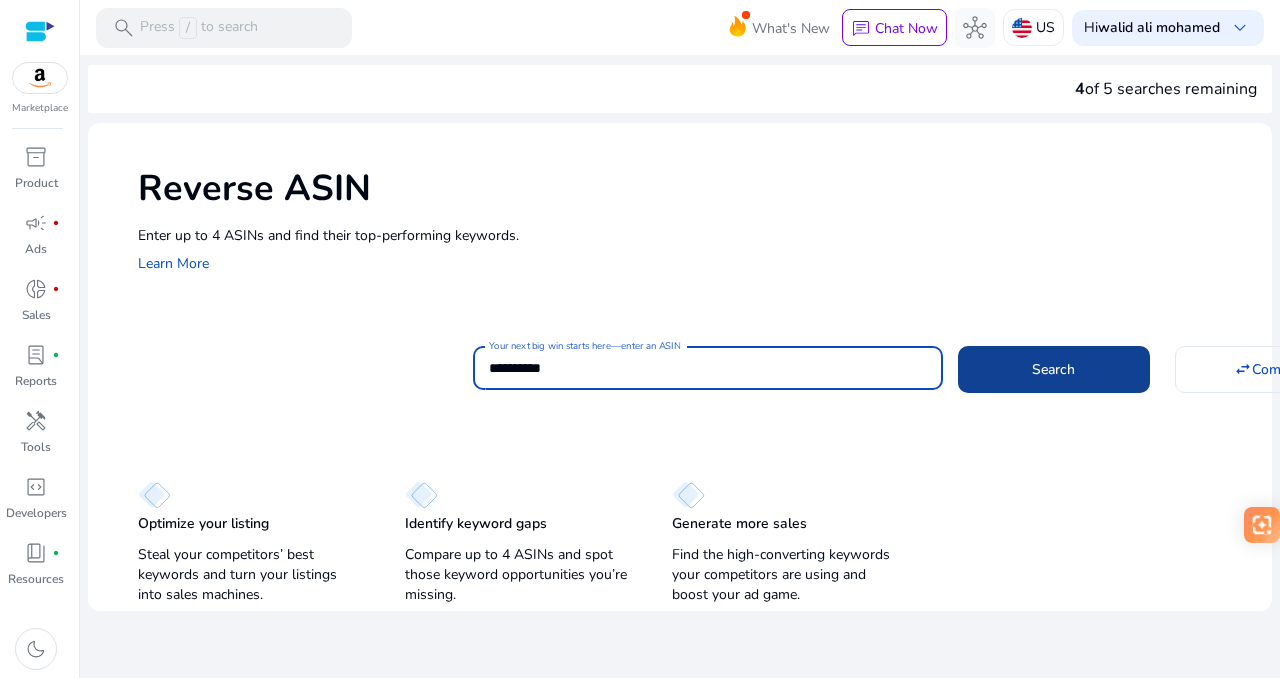 type on "**********" 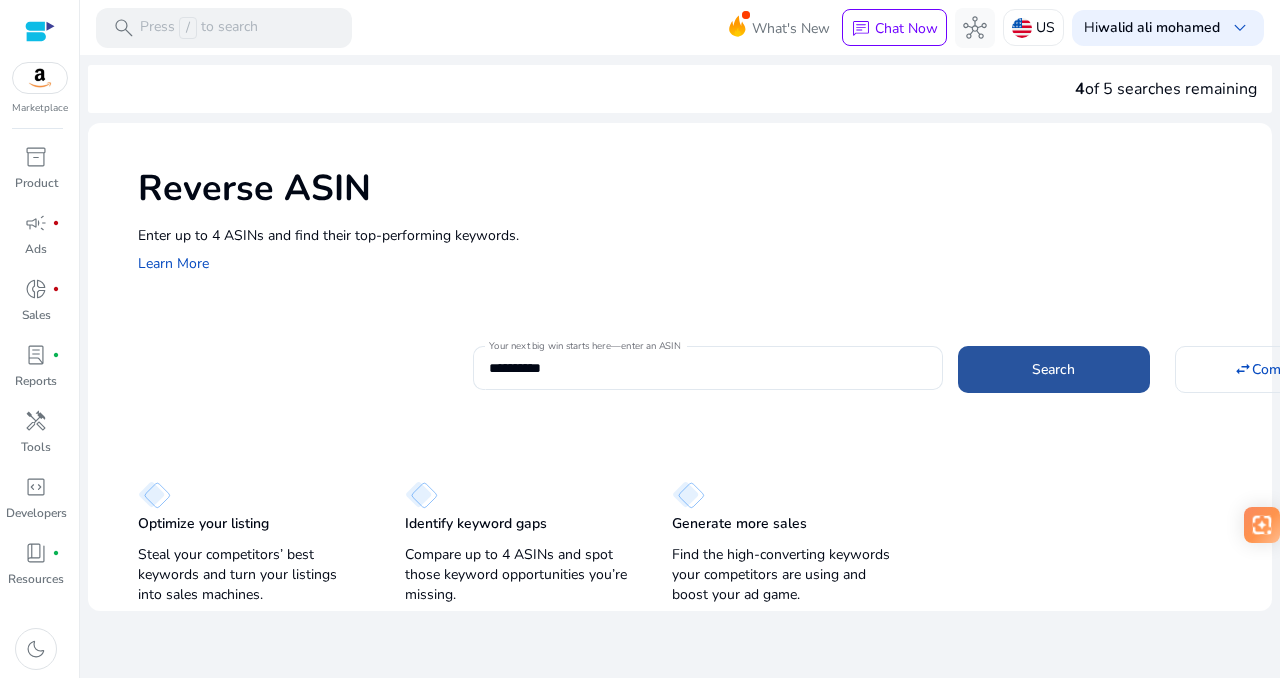 click 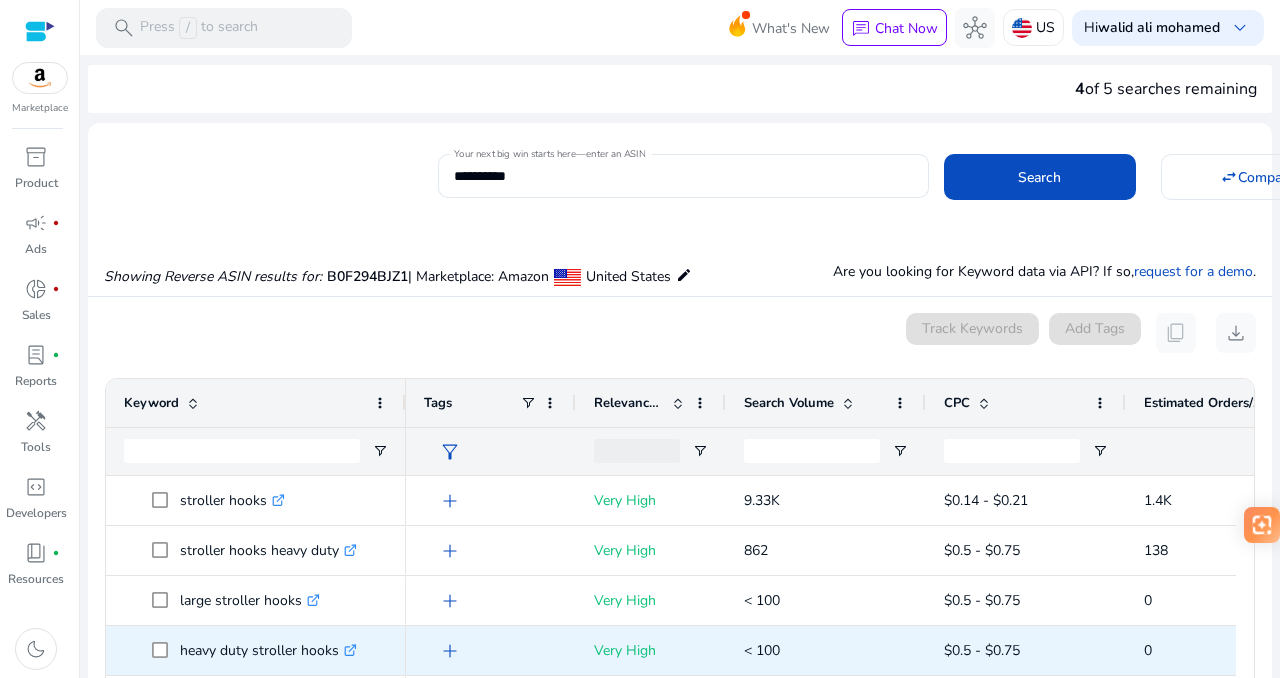 scroll, scrollTop: 26, scrollLeft: 0, axis: vertical 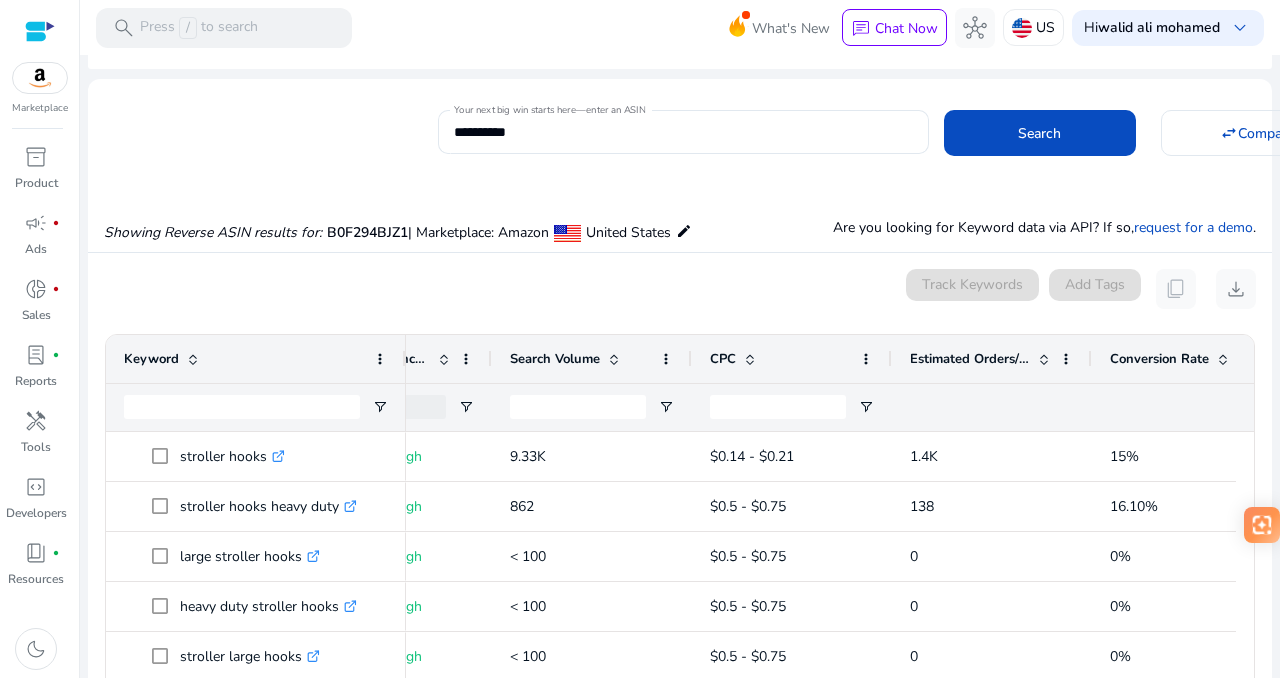 click 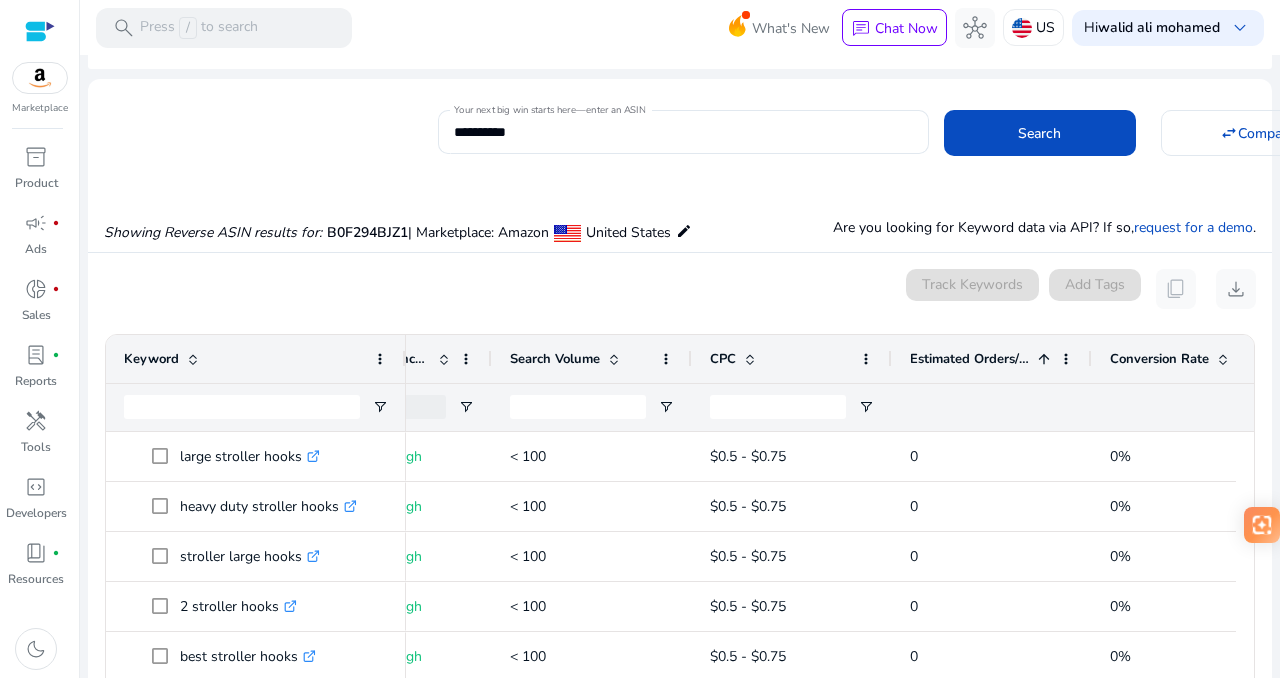 click 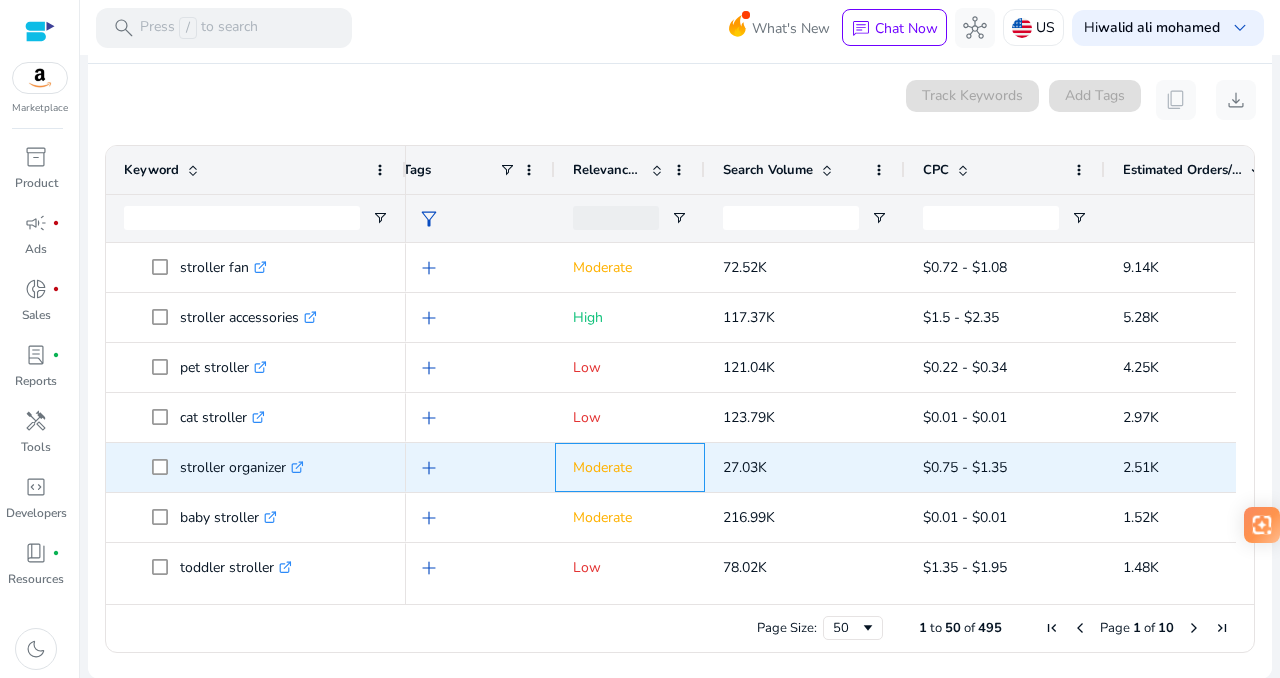drag, startPoint x: 574, startPoint y: 467, endPoint x: 648, endPoint y: 473, distance: 74.24284 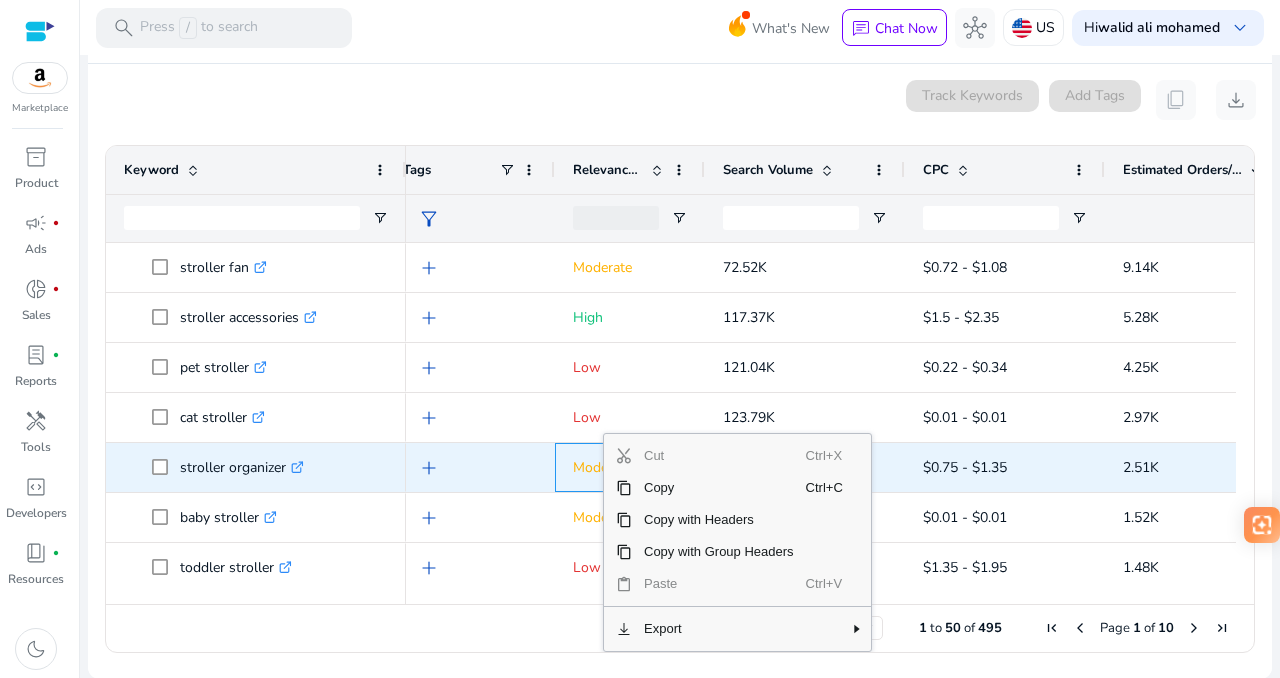 click on "add" 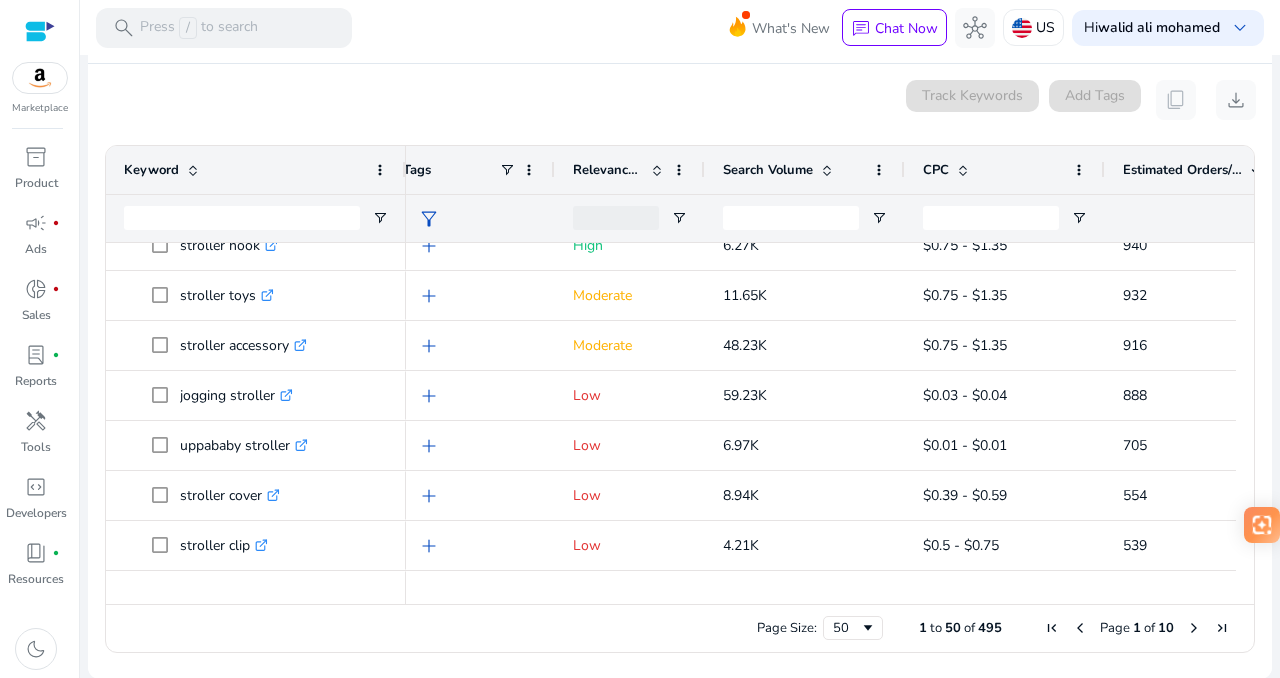 click on "Relevance Score" 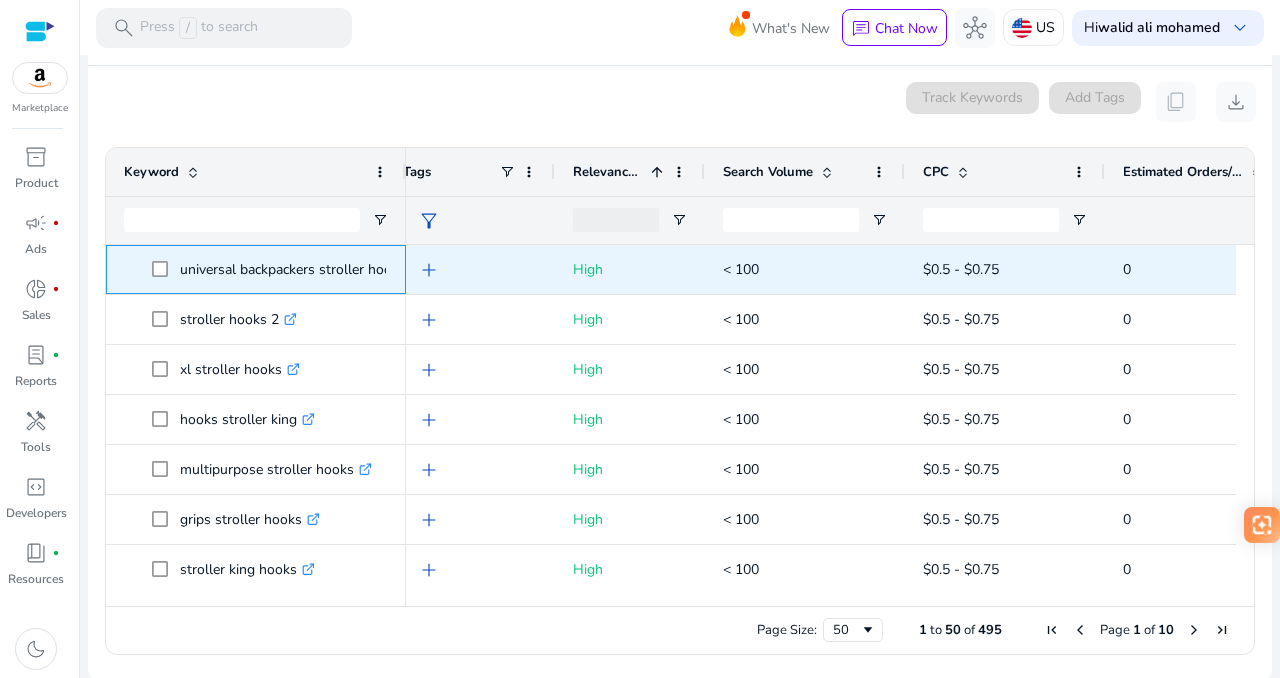 click on "universal backpackers stroller hooks  .st0{fill:#2c8af8}" 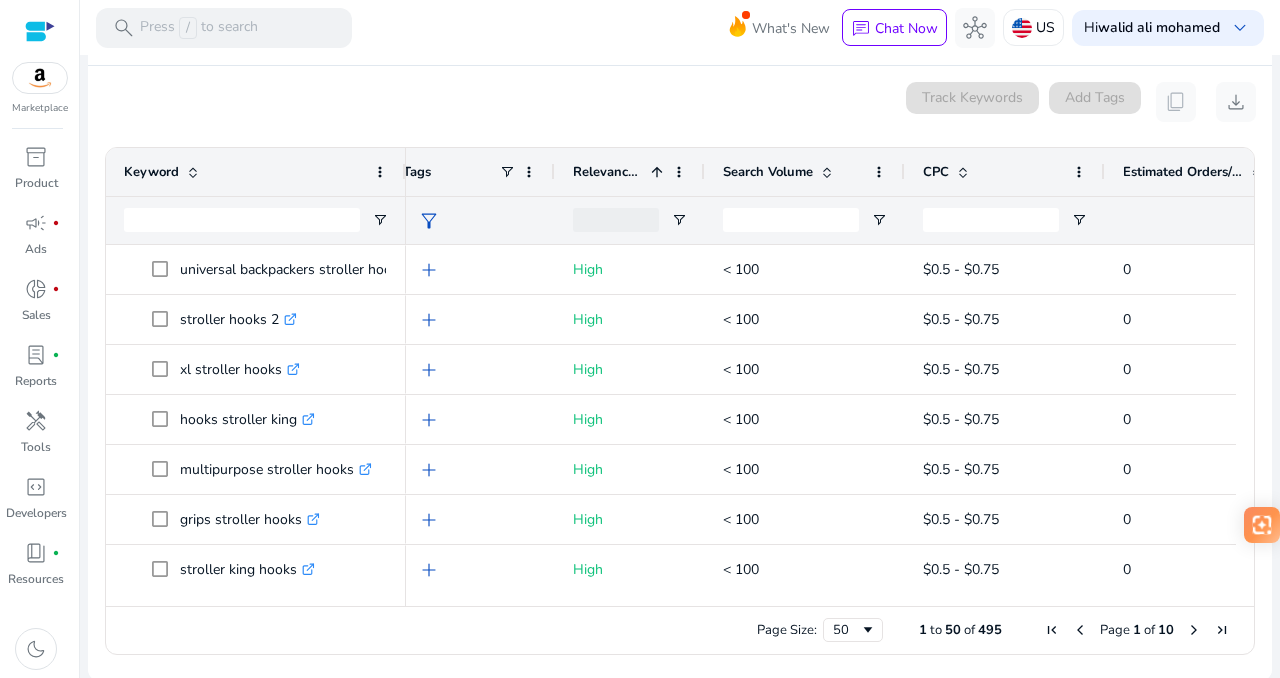 click on "0 keyword(s) selected   Track Keywords   Add Tags   content_copy   download" 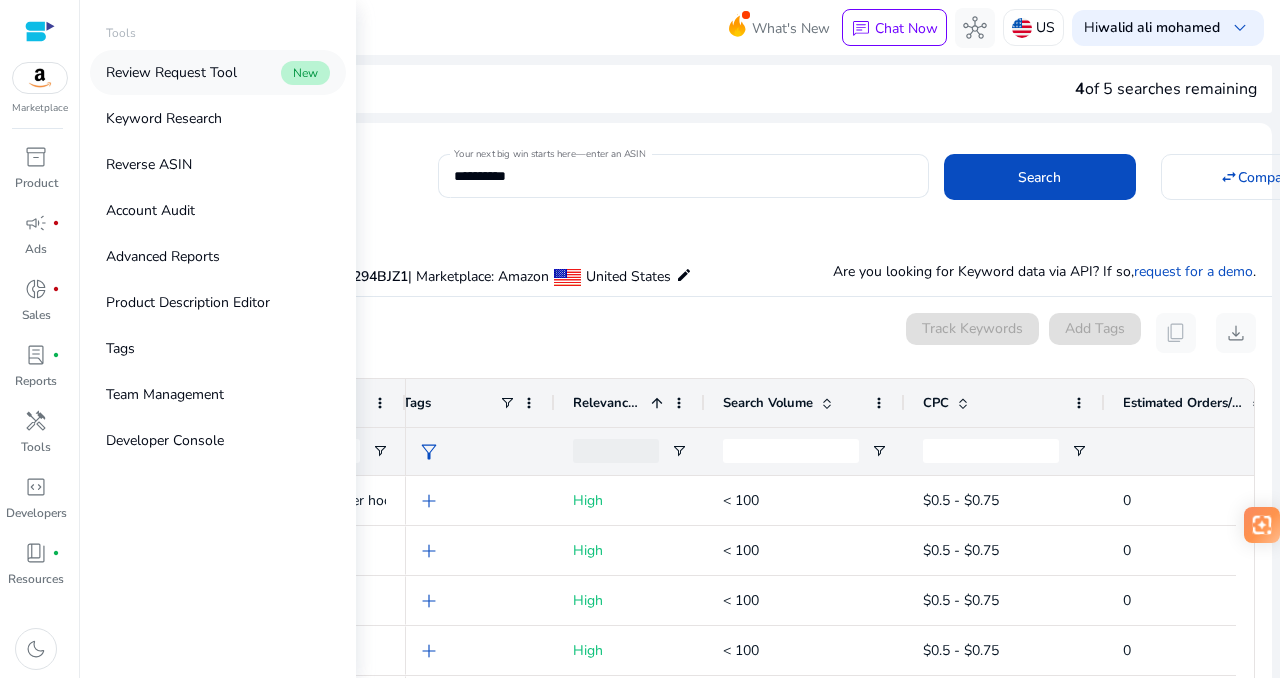 click on "Review Request Tool" at bounding box center (171, 72) 